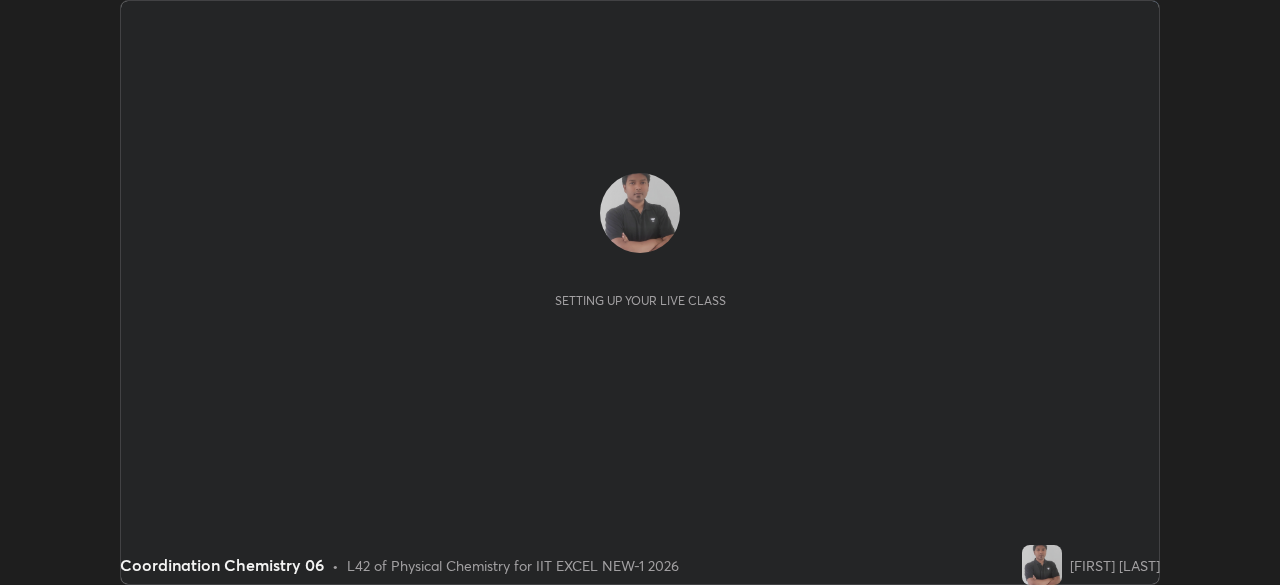 scroll, scrollTop: 0, scrollLeft: 0, axis: both 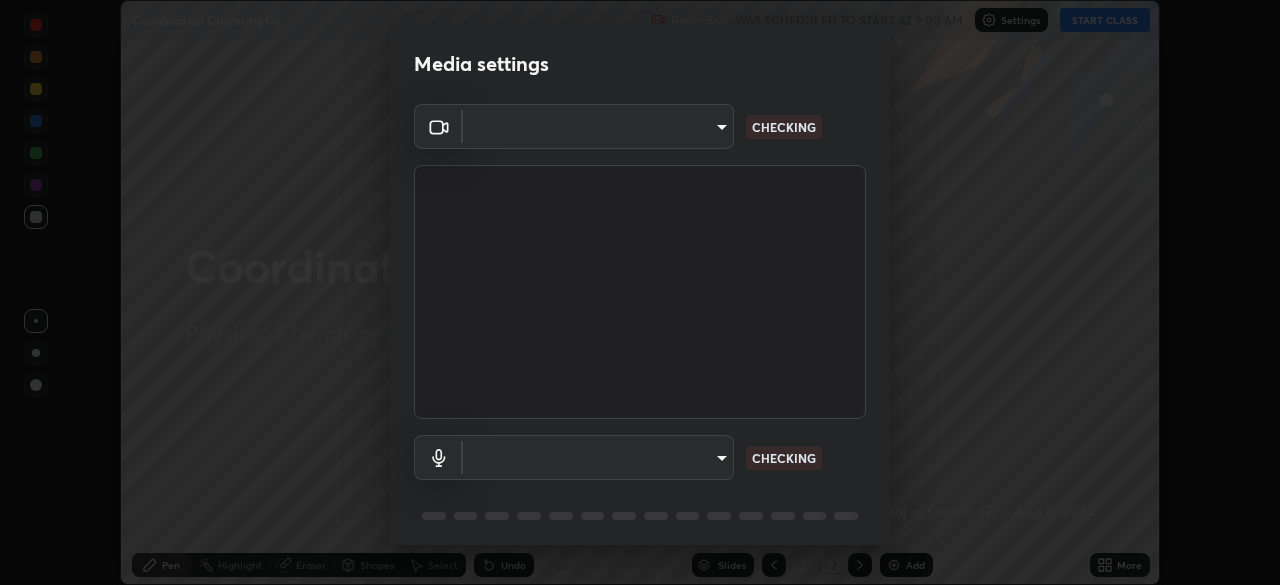 click on "Erase all Coordination Chemistry 06 Recording WAS SCHEDULED TO START AT  9:00 AM Settings START CLASS Setting up your live class Coordination Chemistry 06 • L42 of Physical Chemistry for IIT EXCEL NEW-1 2026 [FIRST] [LAST] Pen Highlight Eraser Shapes Select Undo Slides 2 / 2 Add More No doubts shared Encourage your learners to ask a doubt for better clarity Report an issue Reason for reporting Buffering Chat not working Audio - Video sync issue Educator video quality low ​ Attach an image Report Media settings ​ CHECKING ​ CHECKING 1 / 5 Next" at bounding box center (640, 292) 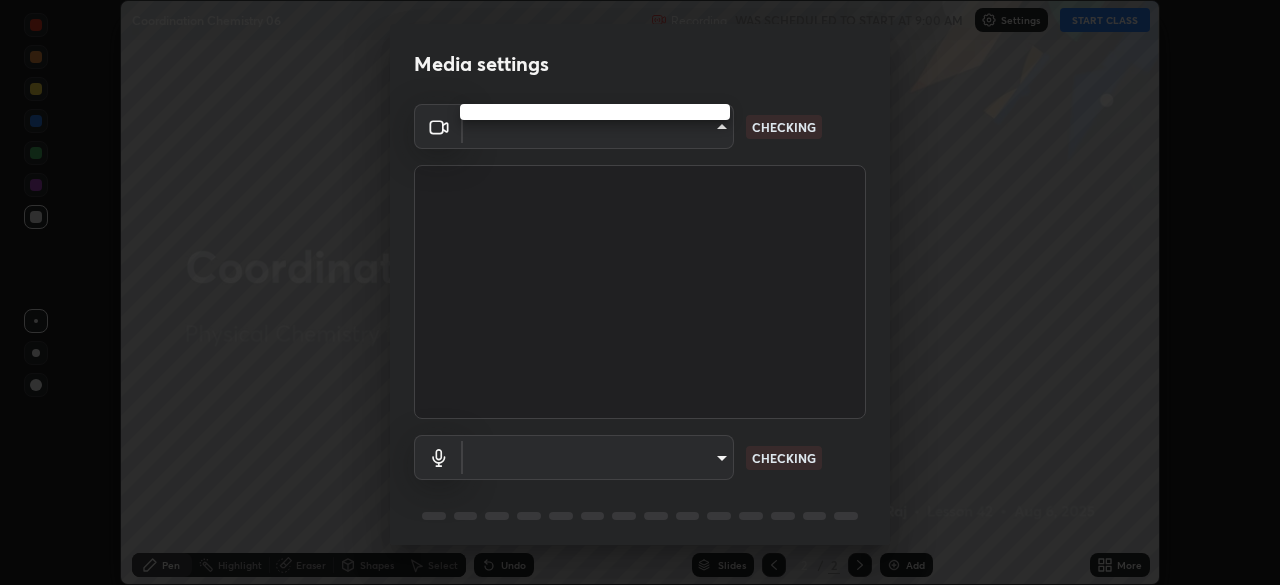 click at bounding box center [640, 292] 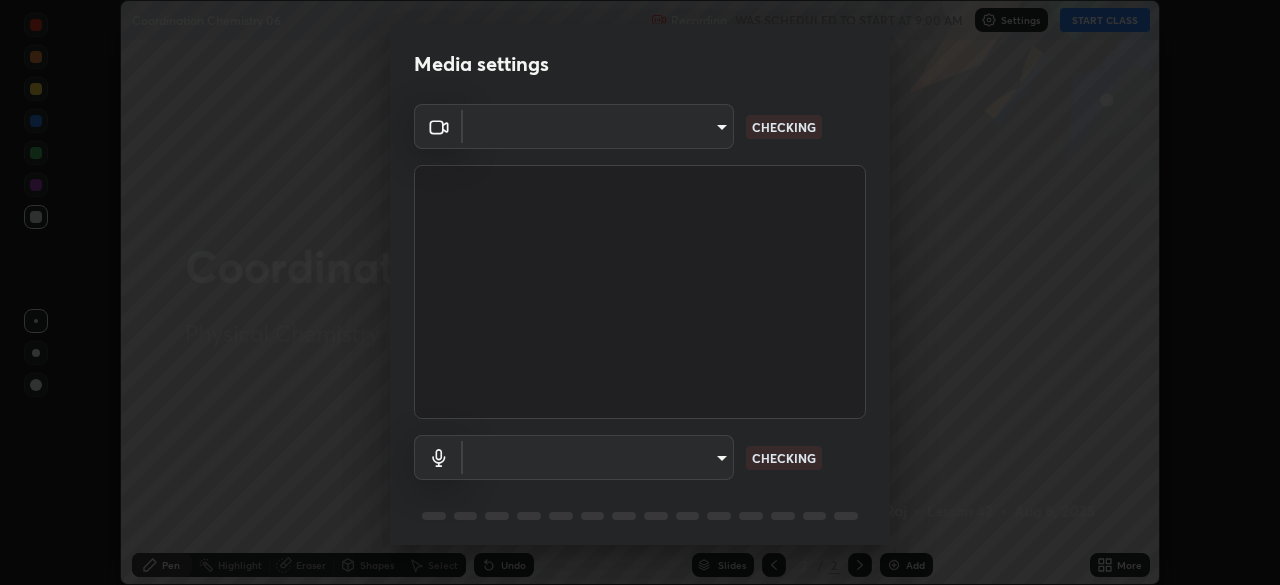 type on "4d63cd10dcc1379e9927399513255d12d620b7bbb39ca773e0f9116a90128a71" 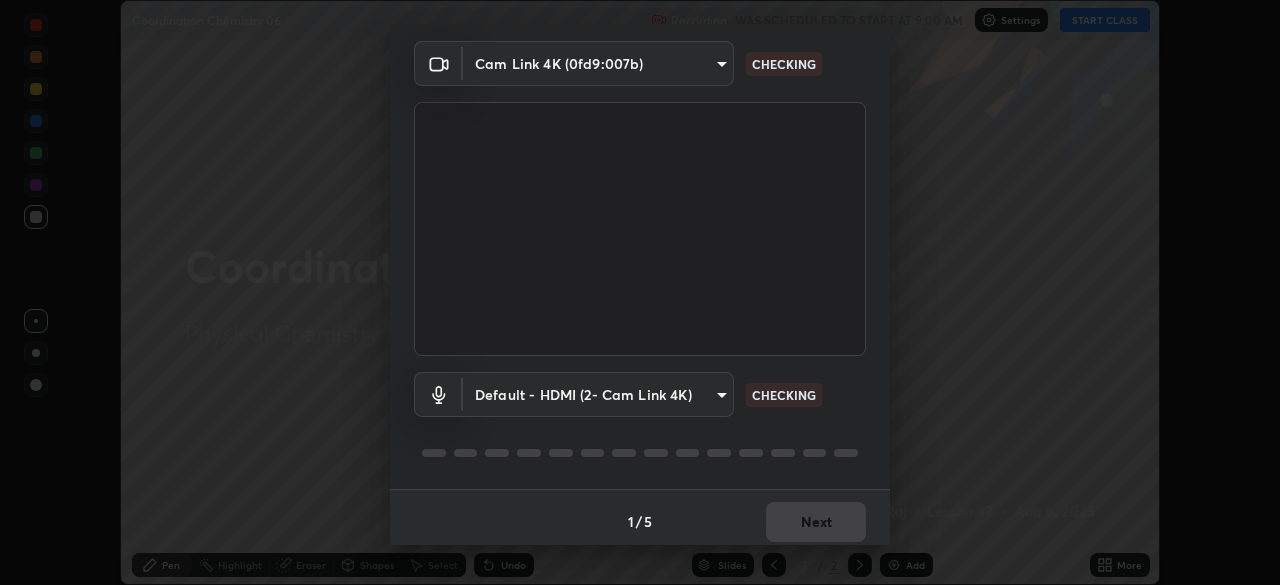 scroll, scrollTop: 71, scrollLeft: 0, axis: vertical 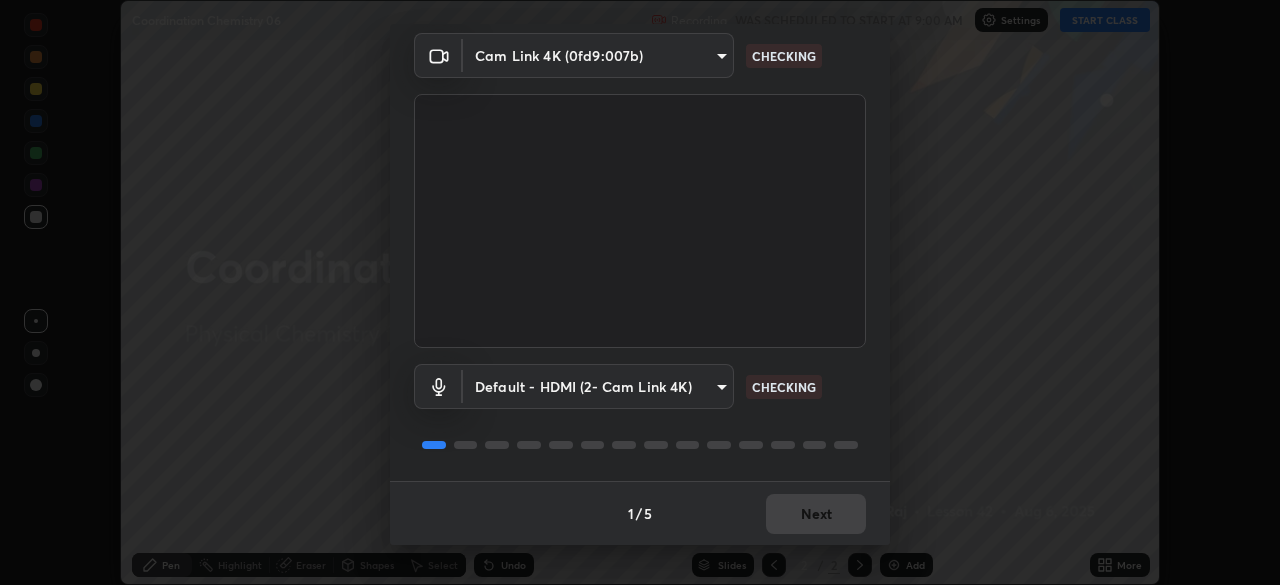 click on "Erase all Coordination Chemistry 06 Recording WAS SCHEDULED TO START AT  9:00 AM Settings START CLASS Setting up your live class Coordination Chemistry 06 • L42 of Physical Chemistry for IIT EXCEL NEW-1 2026 [FIRST] [LAST] Pen Highlight Eraser Shapes Select Undo Slides 2 / 2 Add More No doubts shared Encourage your learners to ask a doubt for better clarity Report an issue Reason for reporting Buffering Chat not working Audio - Video sync issue Educator video quality low ​ Attach an image Report Media settings Cam Link 4K (0fd9:007b) 4d63cd10dcc1379e9927399513255d12d620b7bbb39ca773e0f9116a90128a71 CHECKING Default - HDMI (2- Cam Link 4K) default CHECKING 1 / 5 Next" at bounding box center [640, 292] 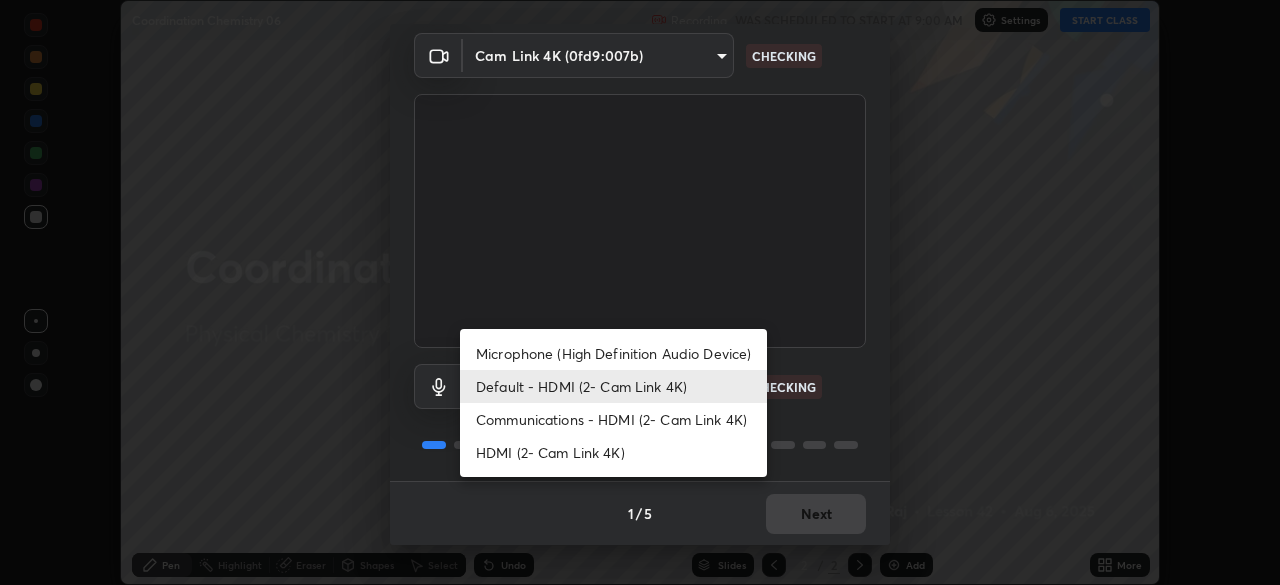 click on "HDMI (2- Cam Link 4K)" at bounding box center [613, 452] 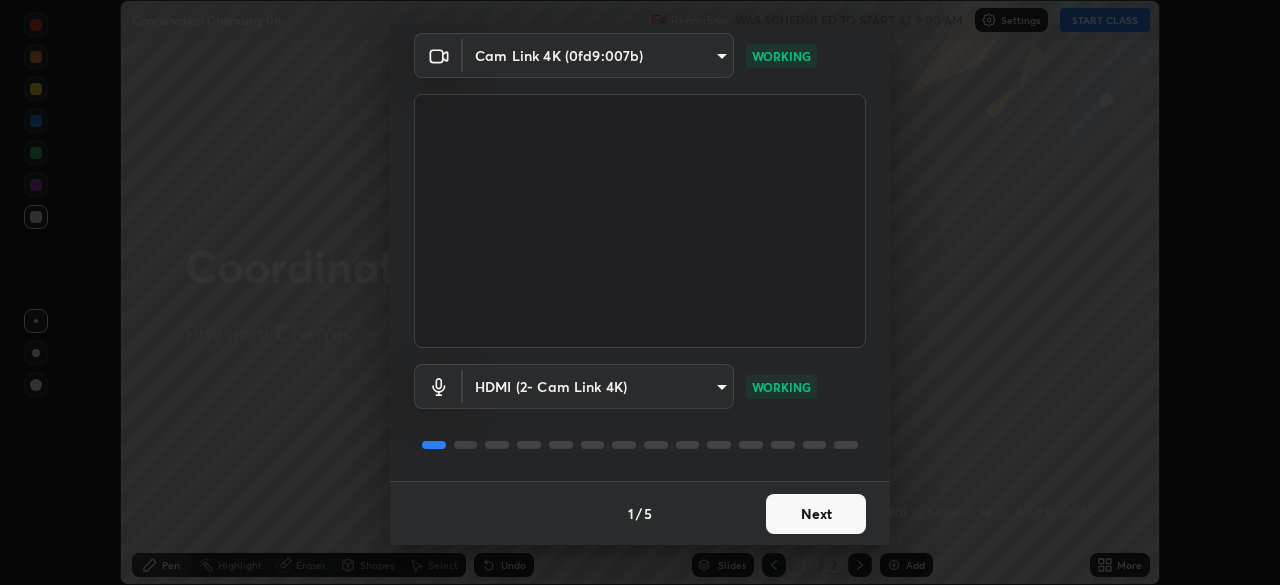 click on "Next" at bounding box center [816, 514] 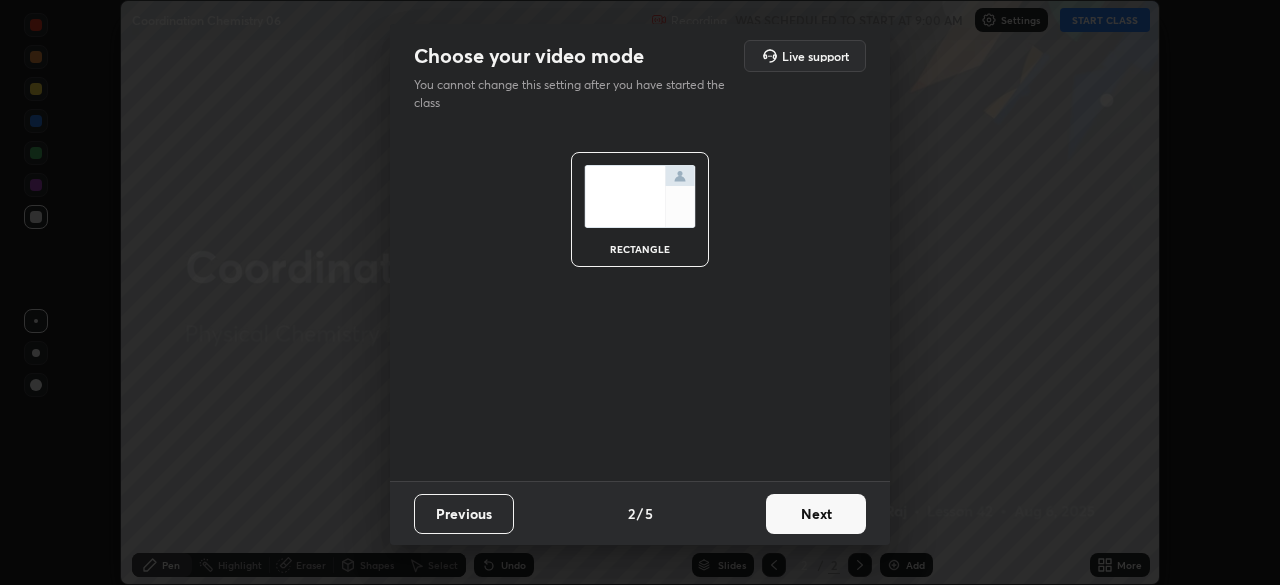 scroll, scrollTop: 0, scrollLeft: 0, axis: both 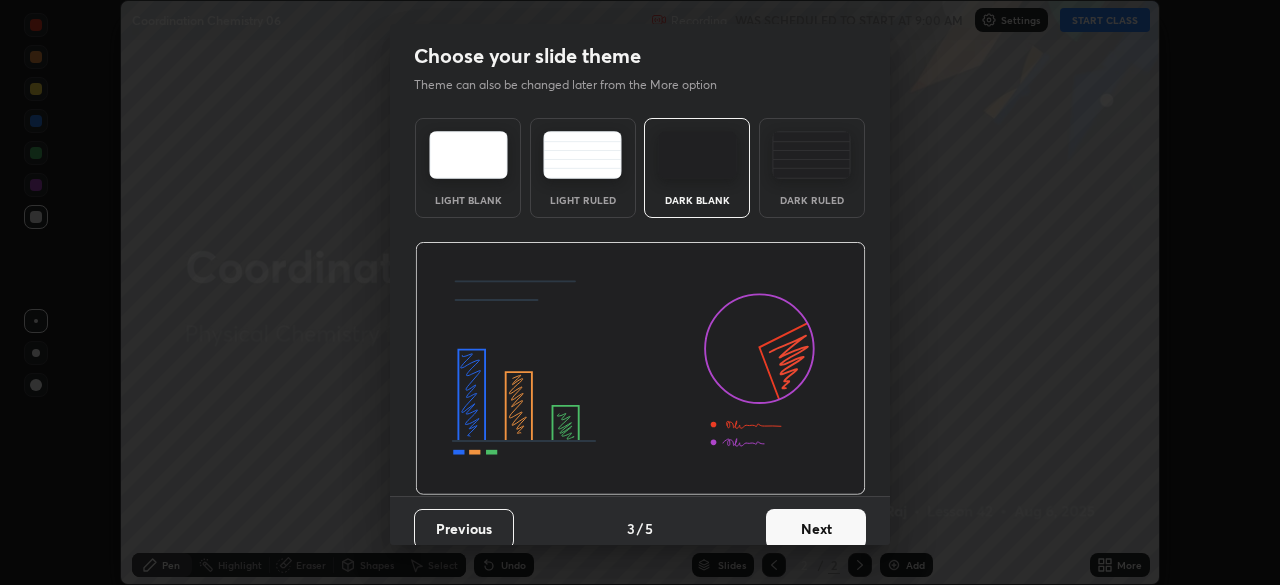 click on "Next" at bounding box center (816, 529) 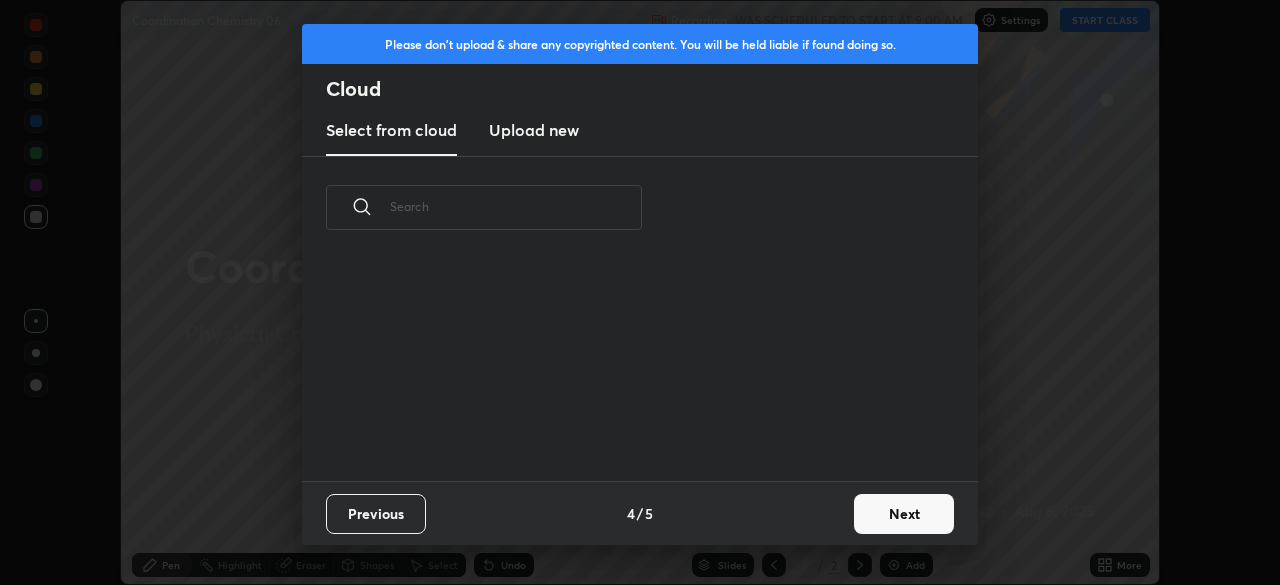 click on "Next" at bounding box center (904, 514) 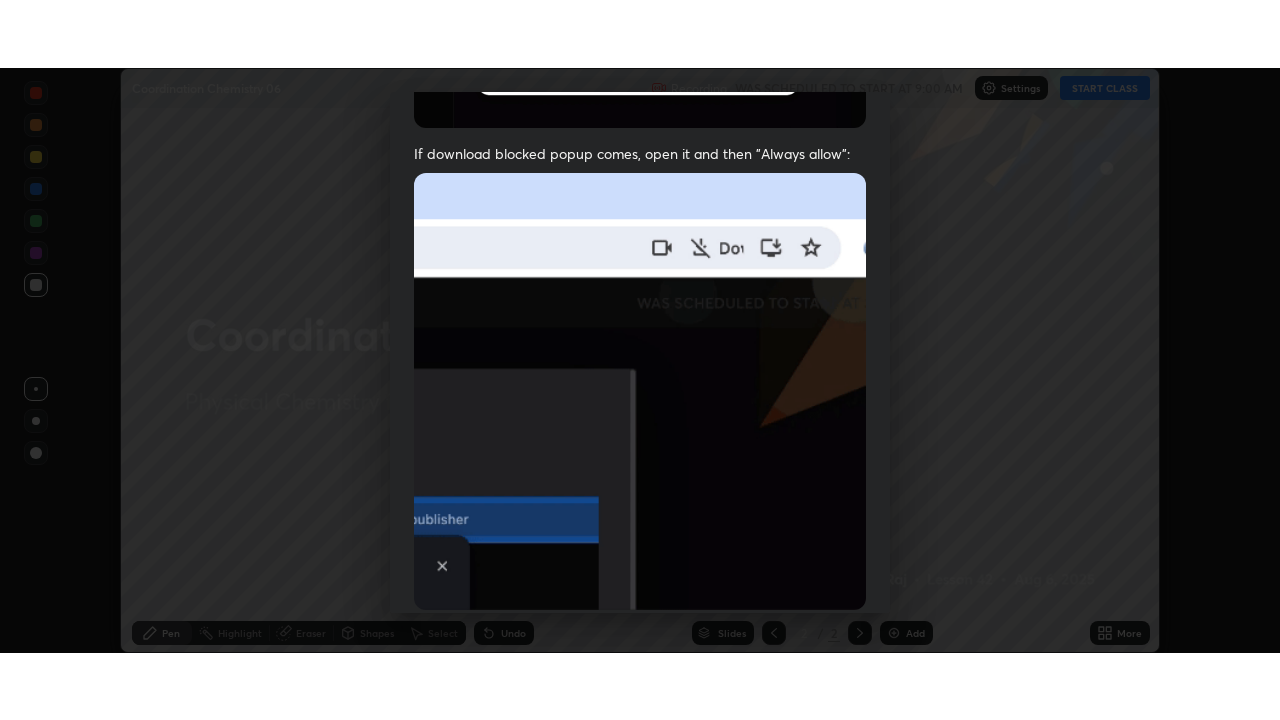 scroll, scrollTop: 479, scrollLeft: 0, axis: vertical 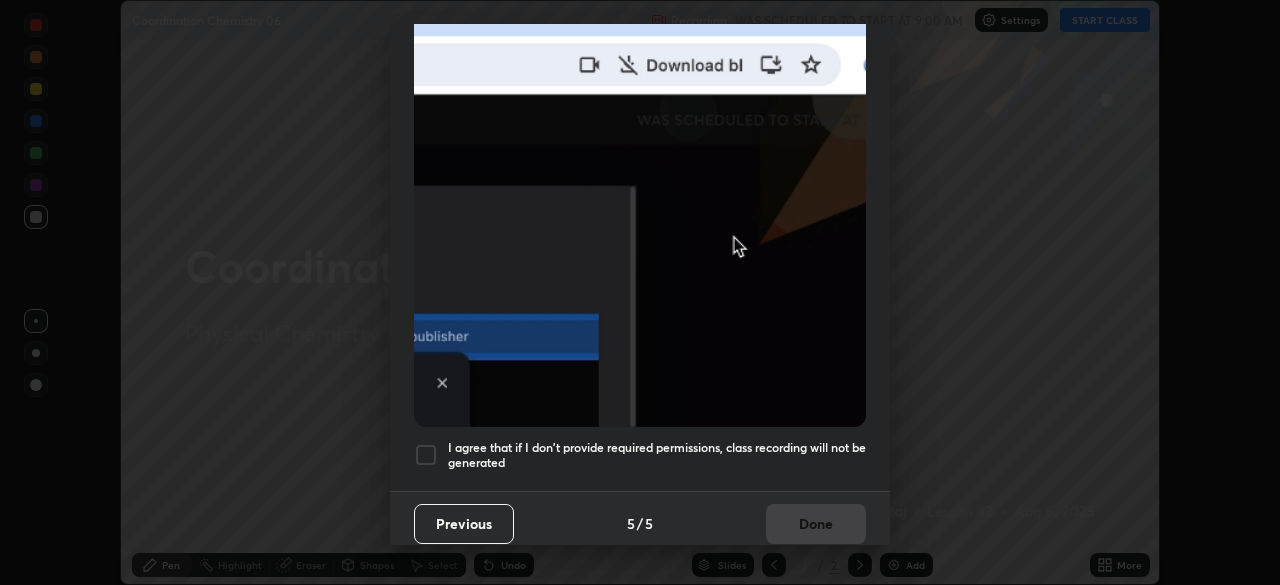 click at bounding box center (426, 455) 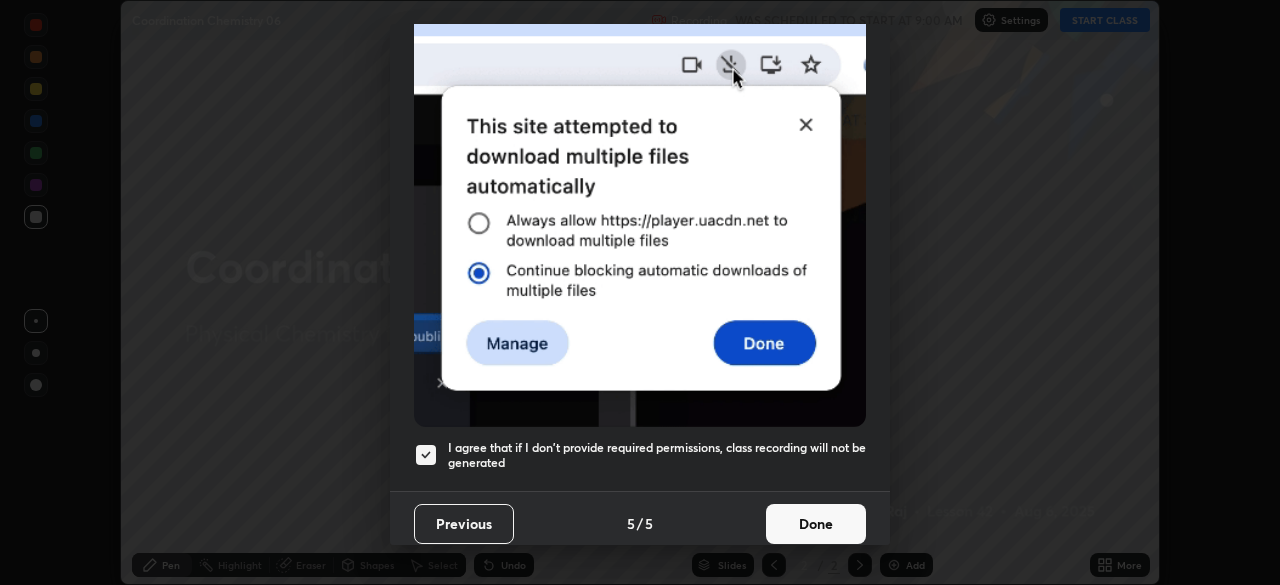 click on "Done" at bounding box center (816, 524) 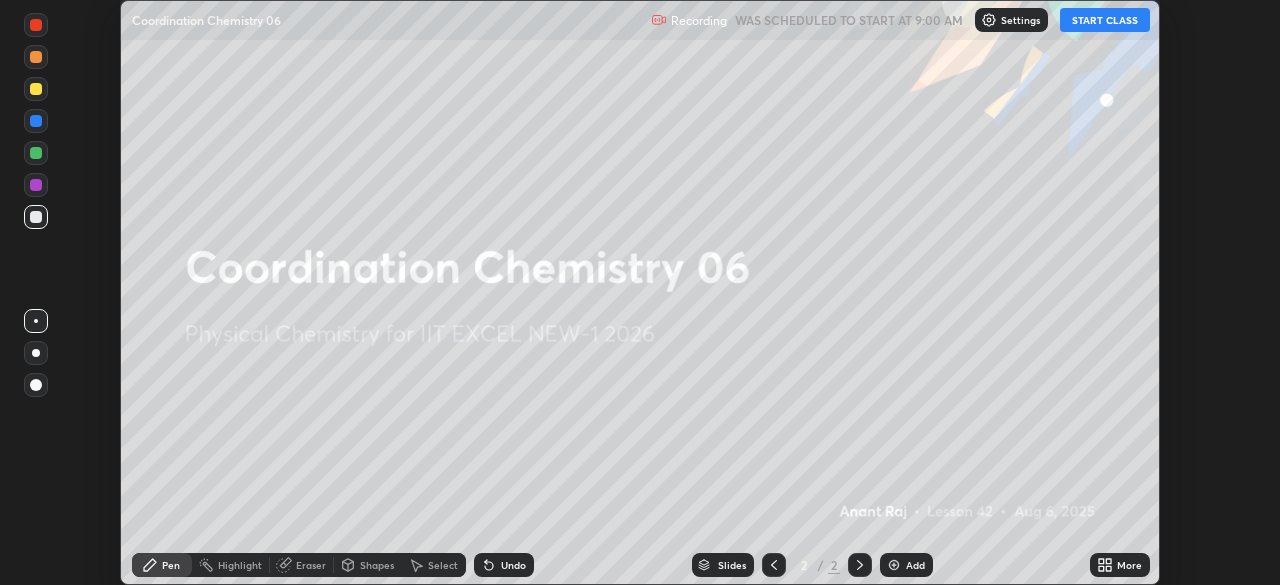 click 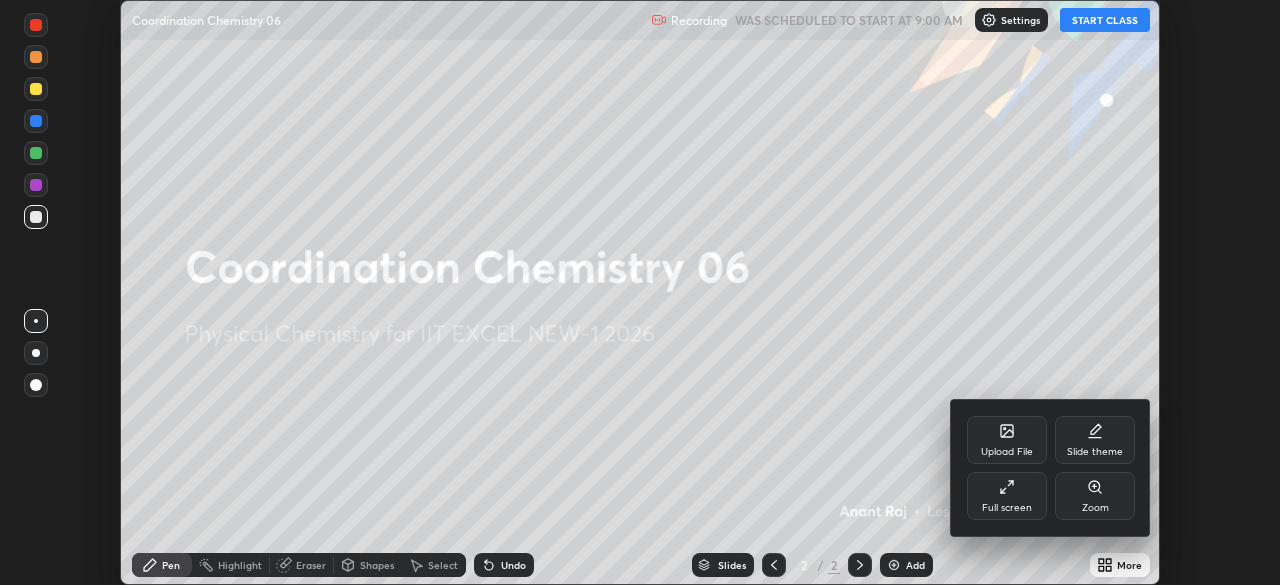 click on "Full screen" at bounding box center (1007, 508) 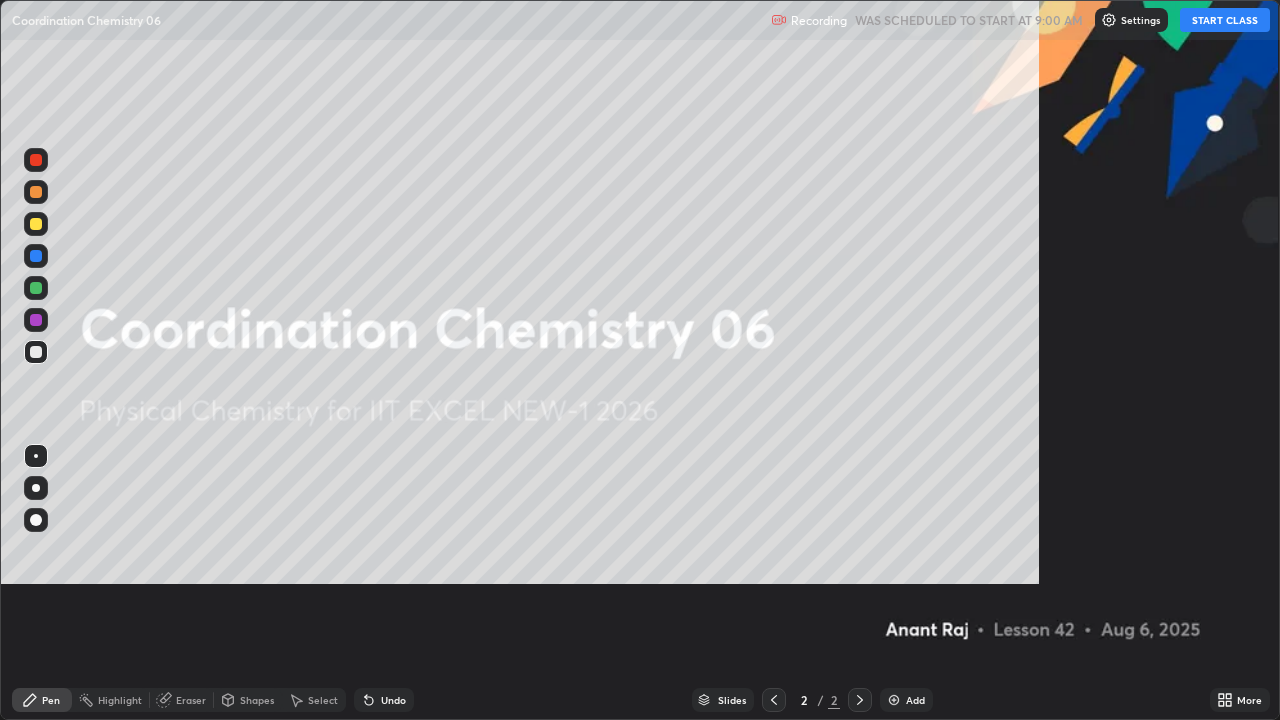 scroll, scrollTop: 99280, scrollLeft: 98720, axis: both 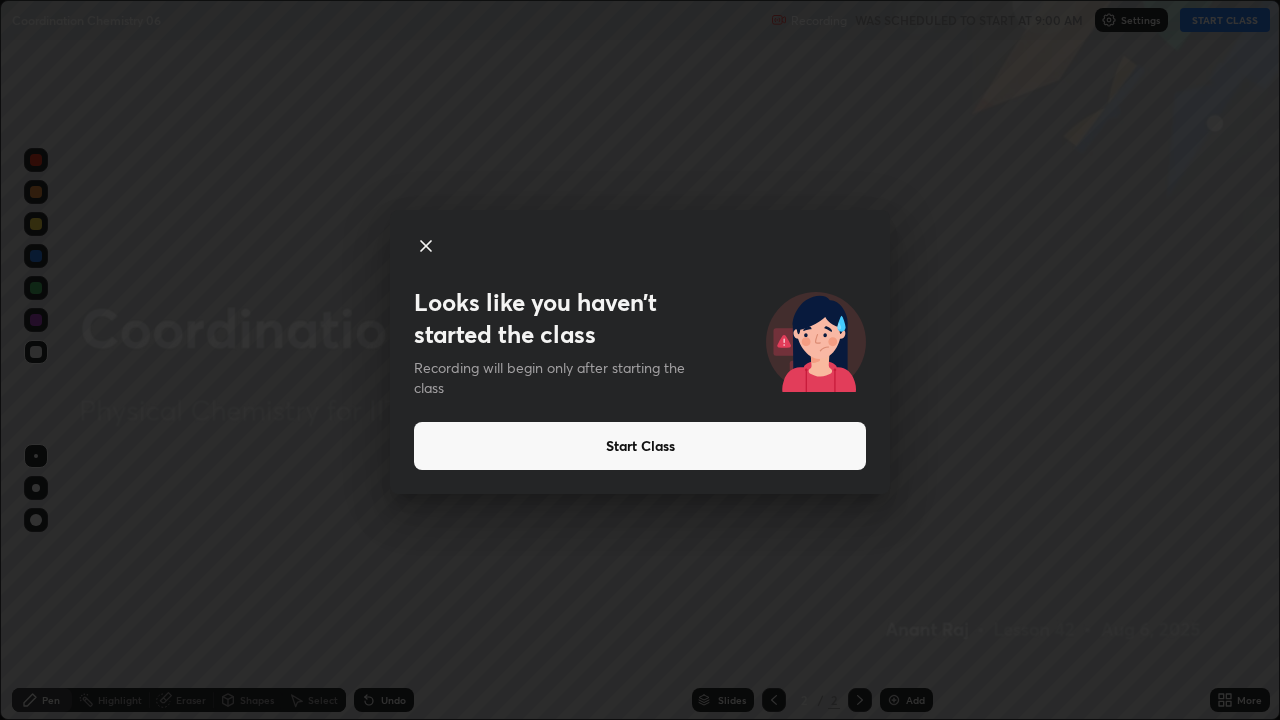 click on "Start Class" at bounding box center (640, 446) 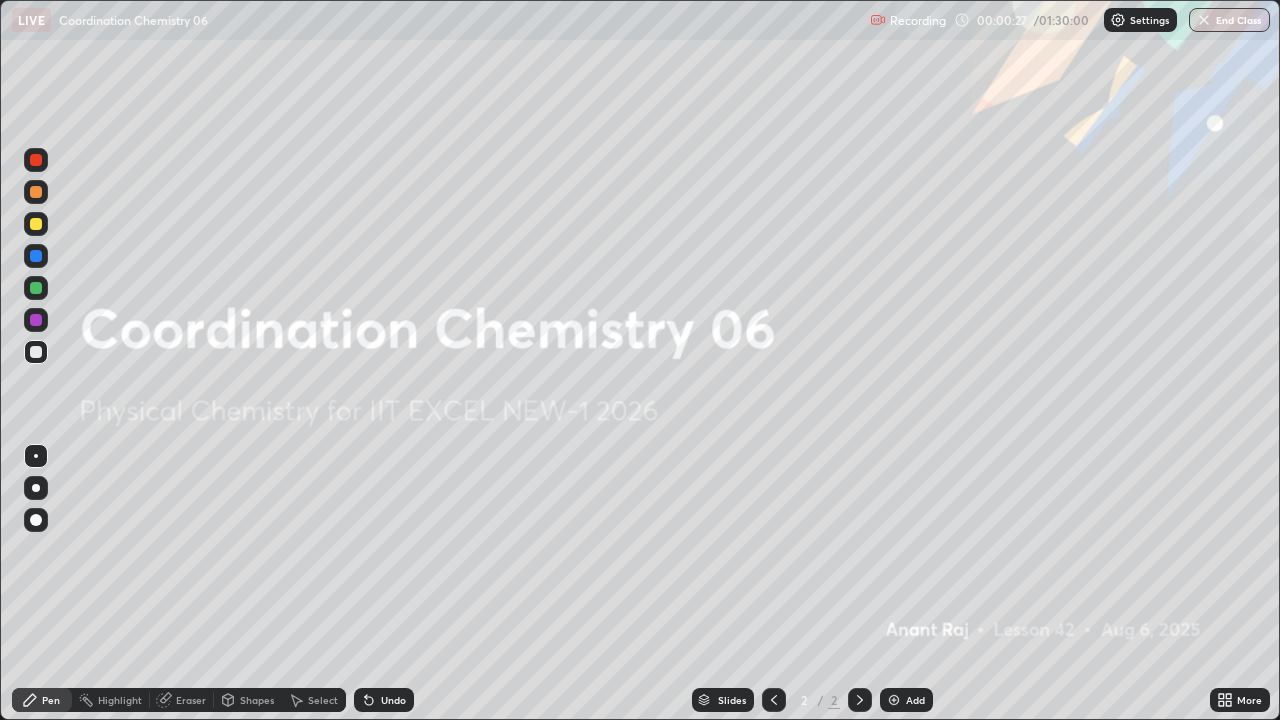 click 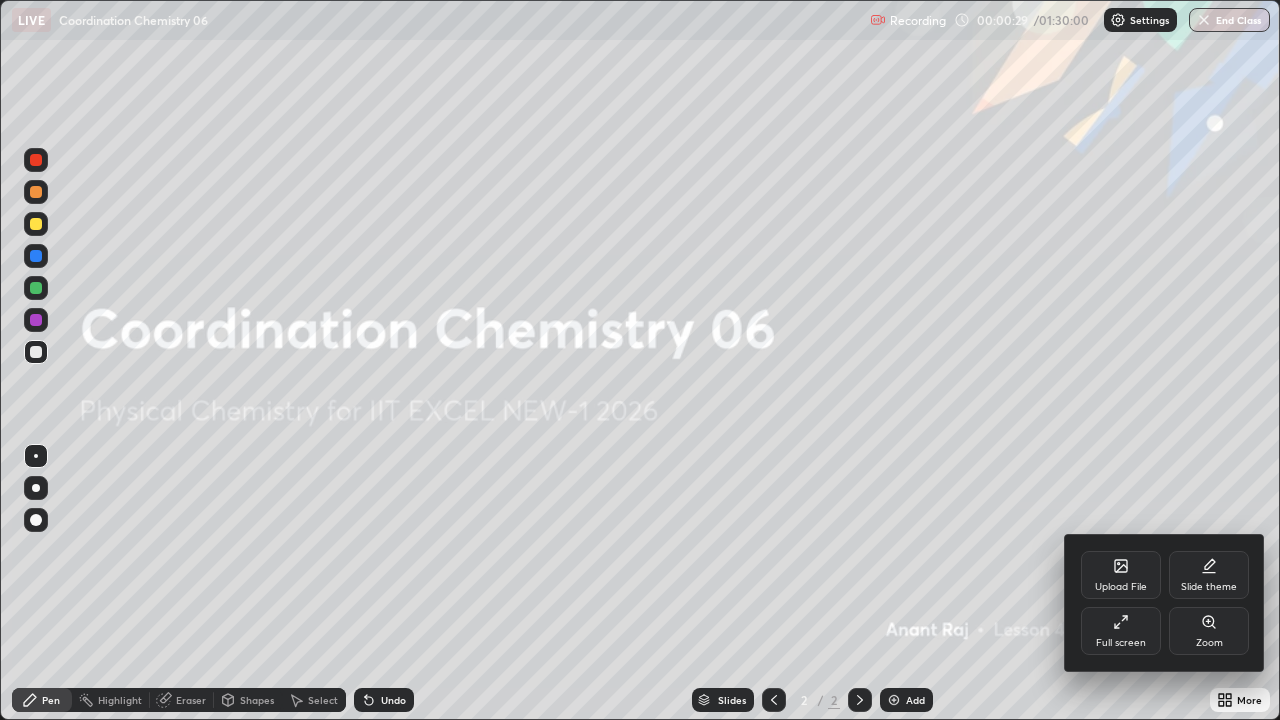 click on "Upload File" at bounding box center (1121, 575) 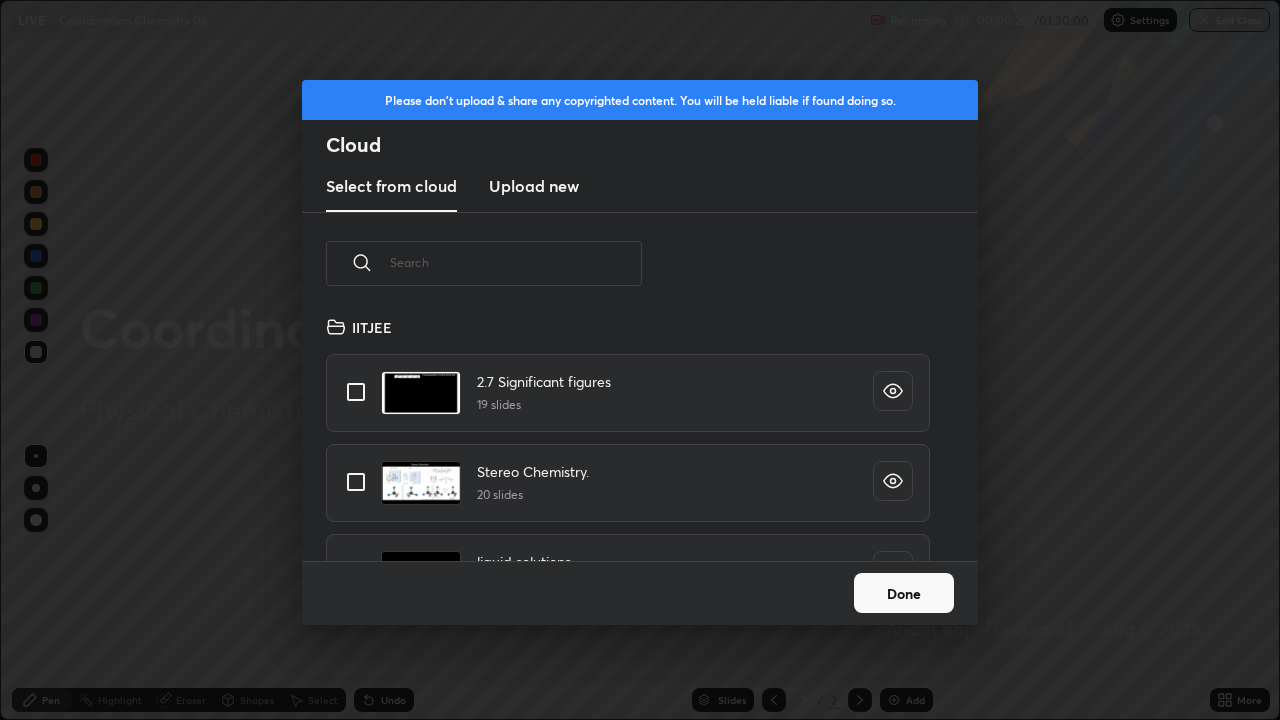 scroll, scrollTop: 7, scrollLeft: 11, axis: both 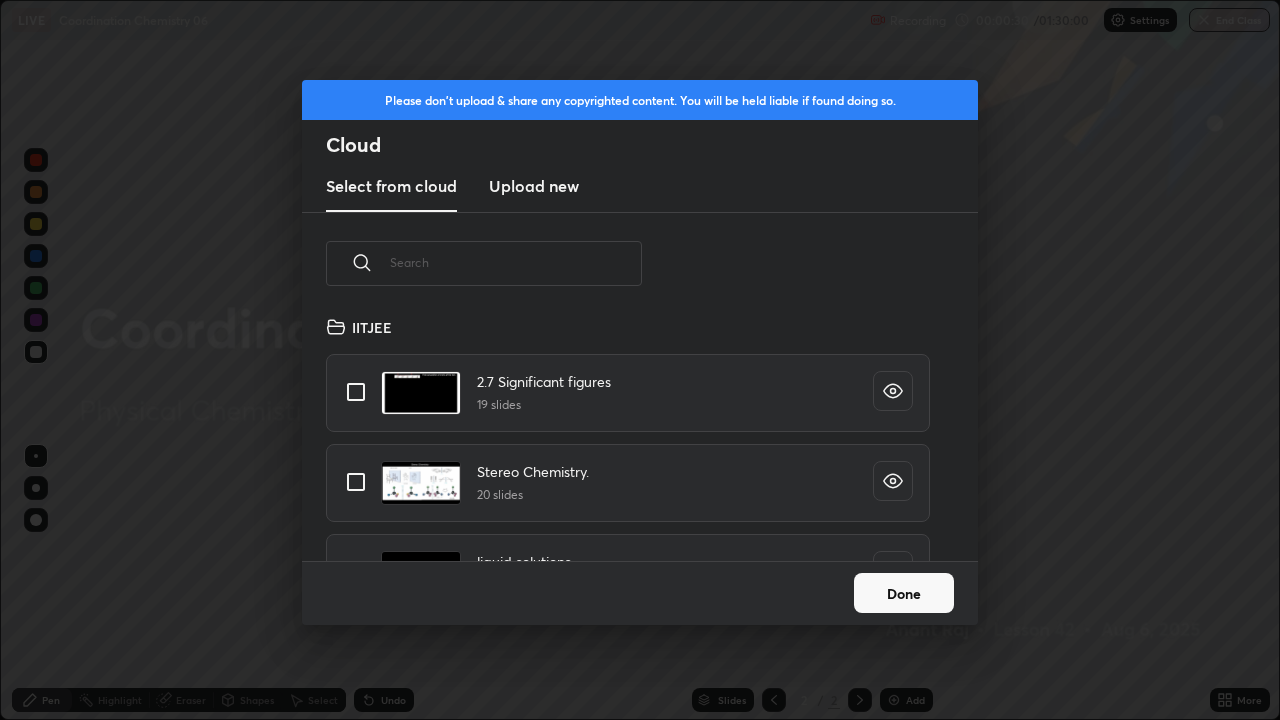 click on "Upload new" at bounding box center [534, 186] 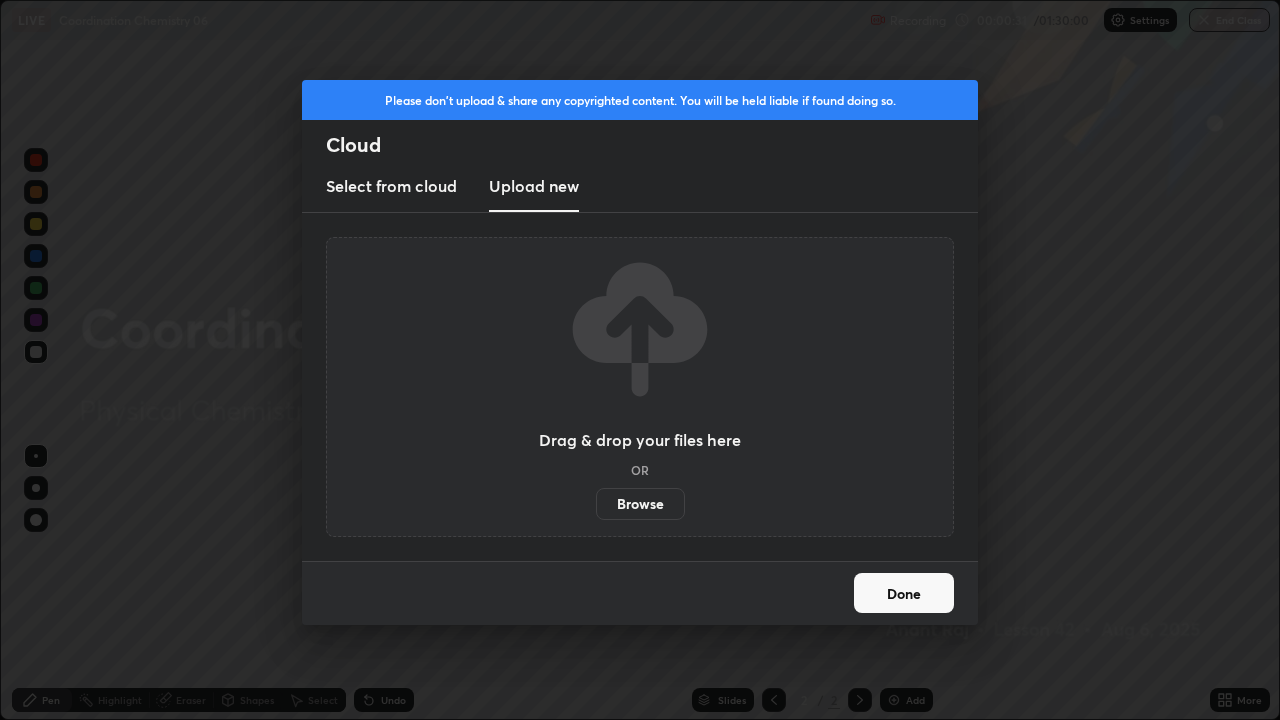 click on "Browse" at bounding box center (640, 504) 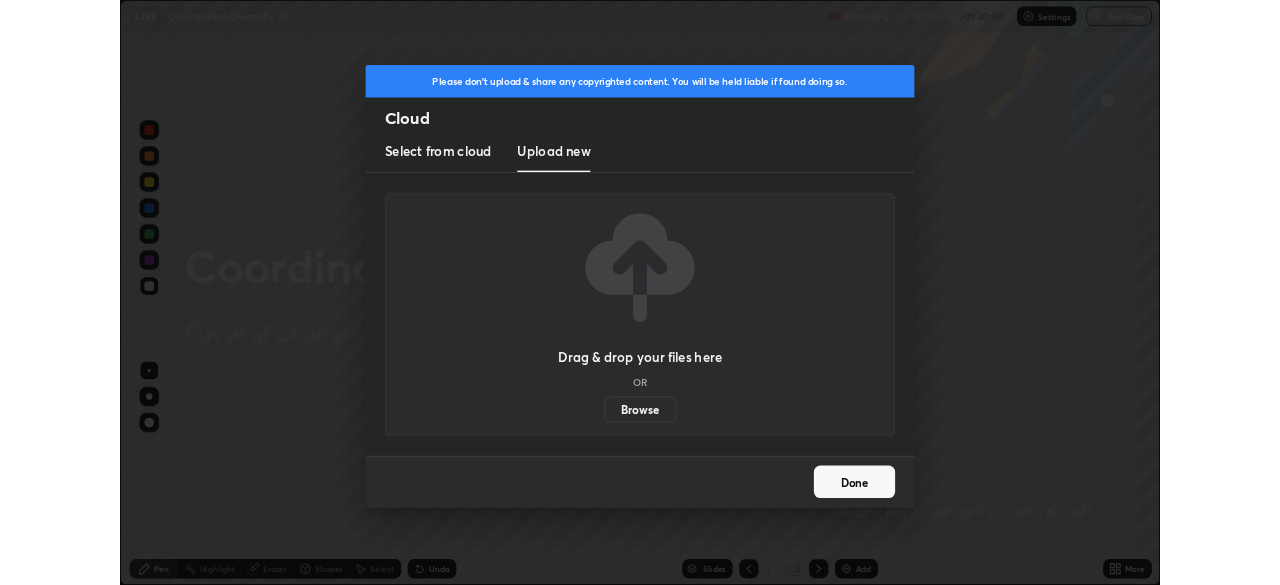 scroll, scrollTop: 585, scrollLeft: 1280, axis: both 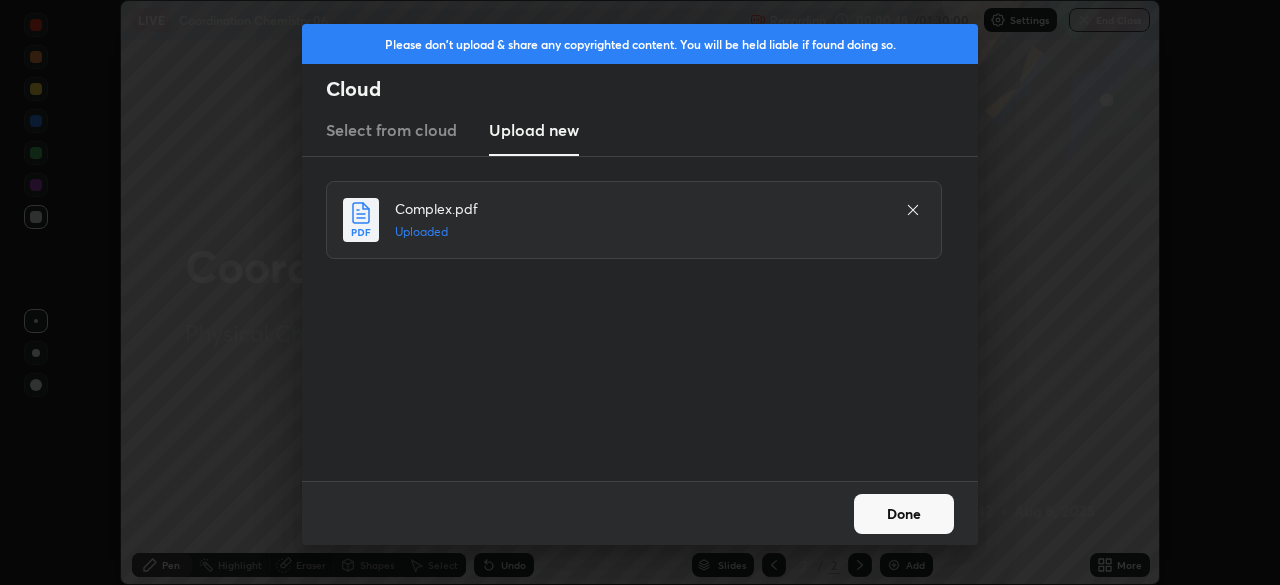 click on "Done" at bounding box center (904, 514) 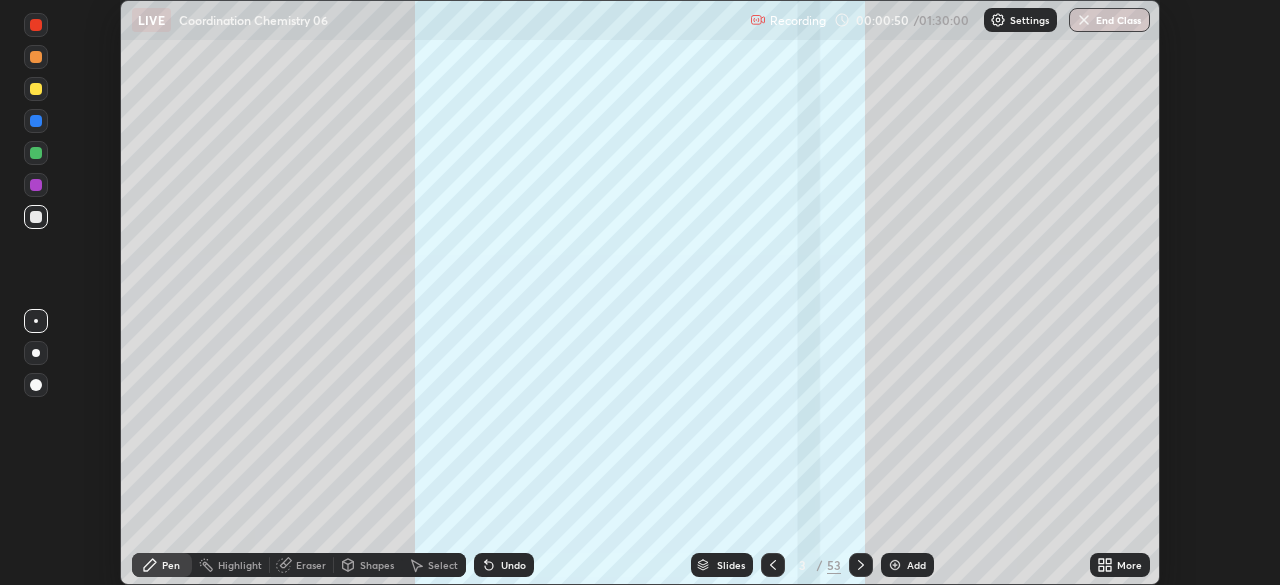click 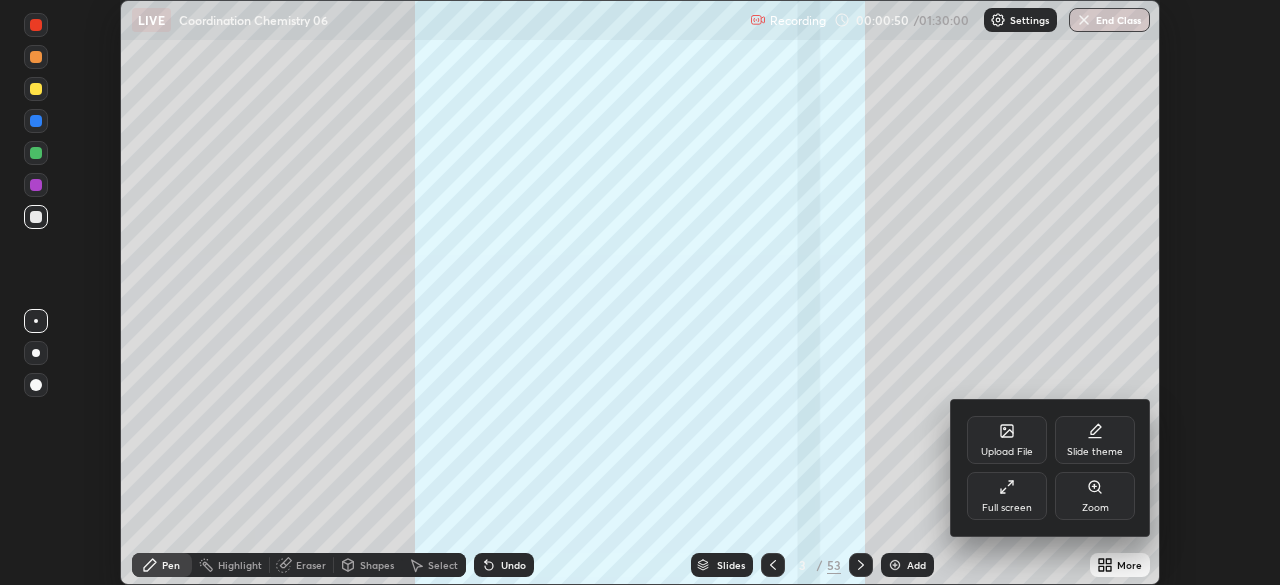 click on "Full screen" at bounding box center [1007, 496] 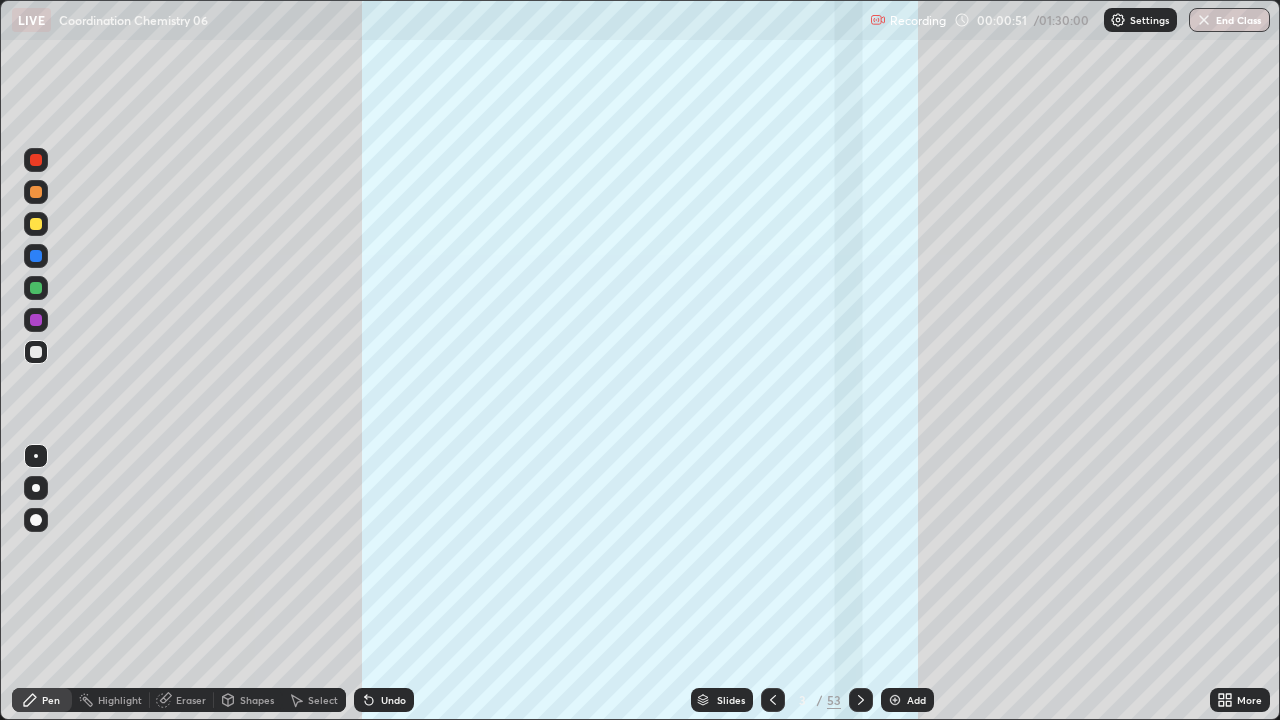scroll, scrollTop: 99280, scrollLeft: 98720, axis: both 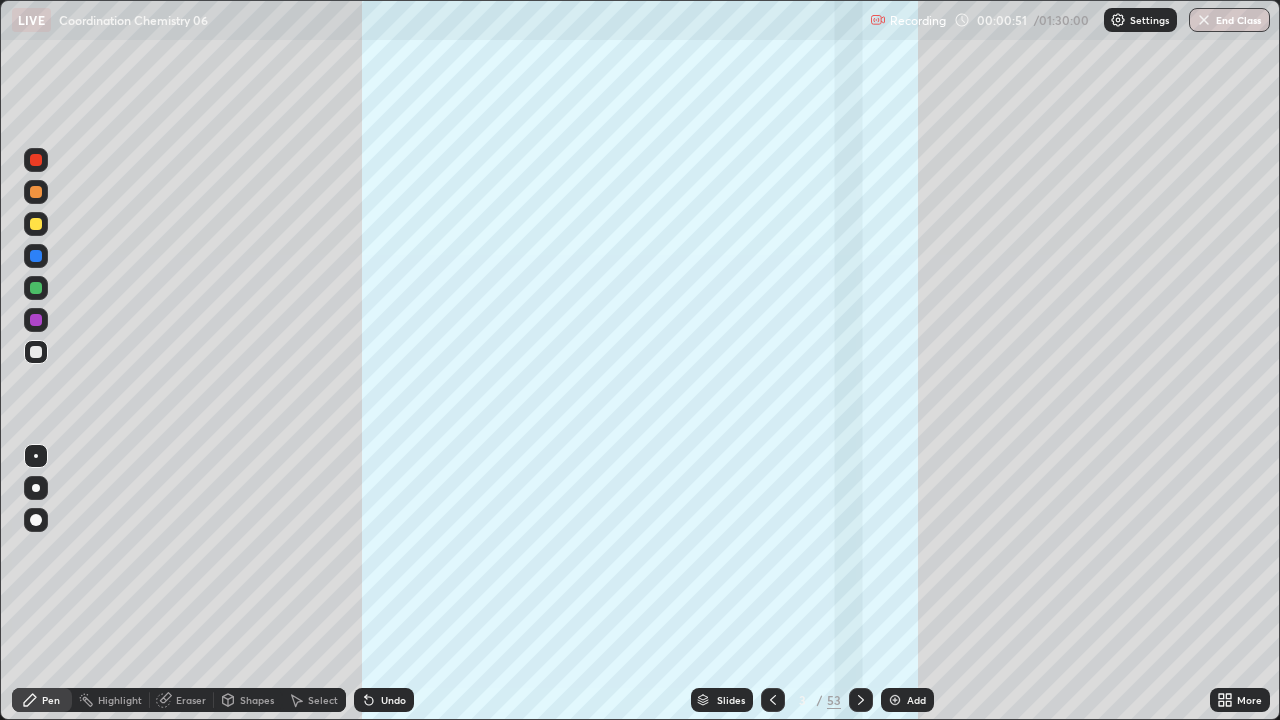 click on "53" at bounding box center [834, 700] 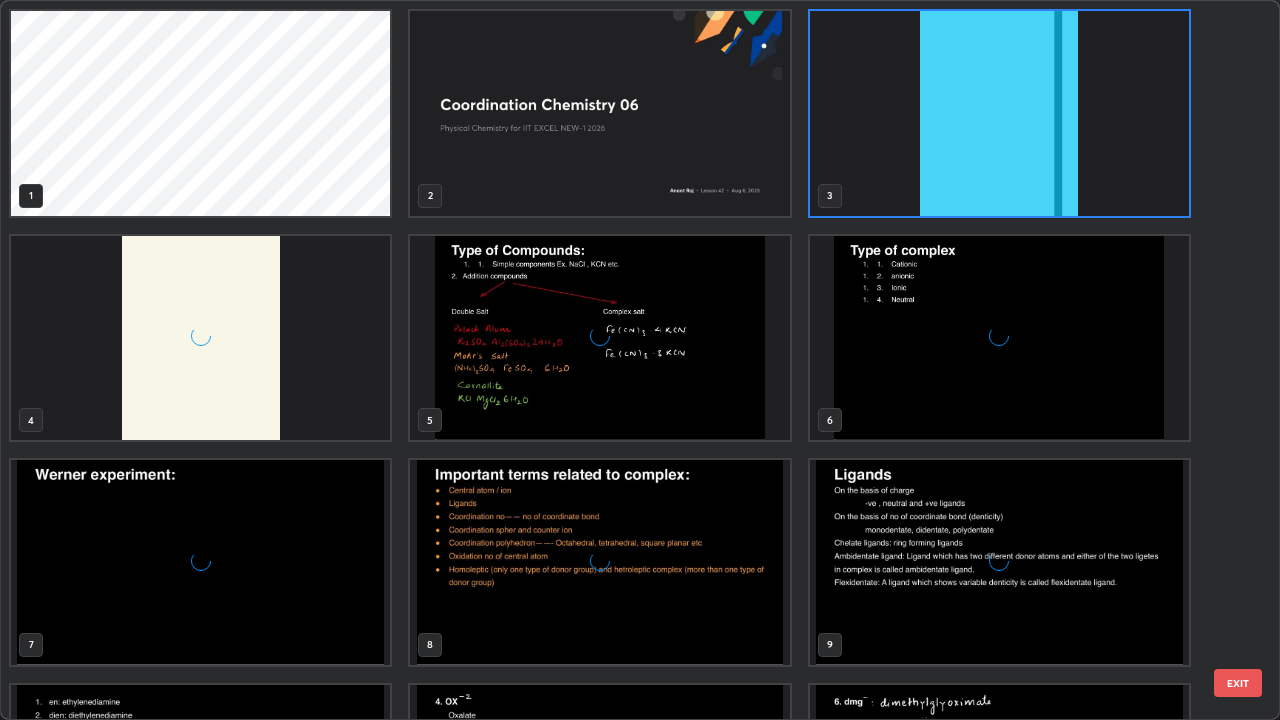 scroll, scrollTop: 7, scrollLeft: 11, axis: both 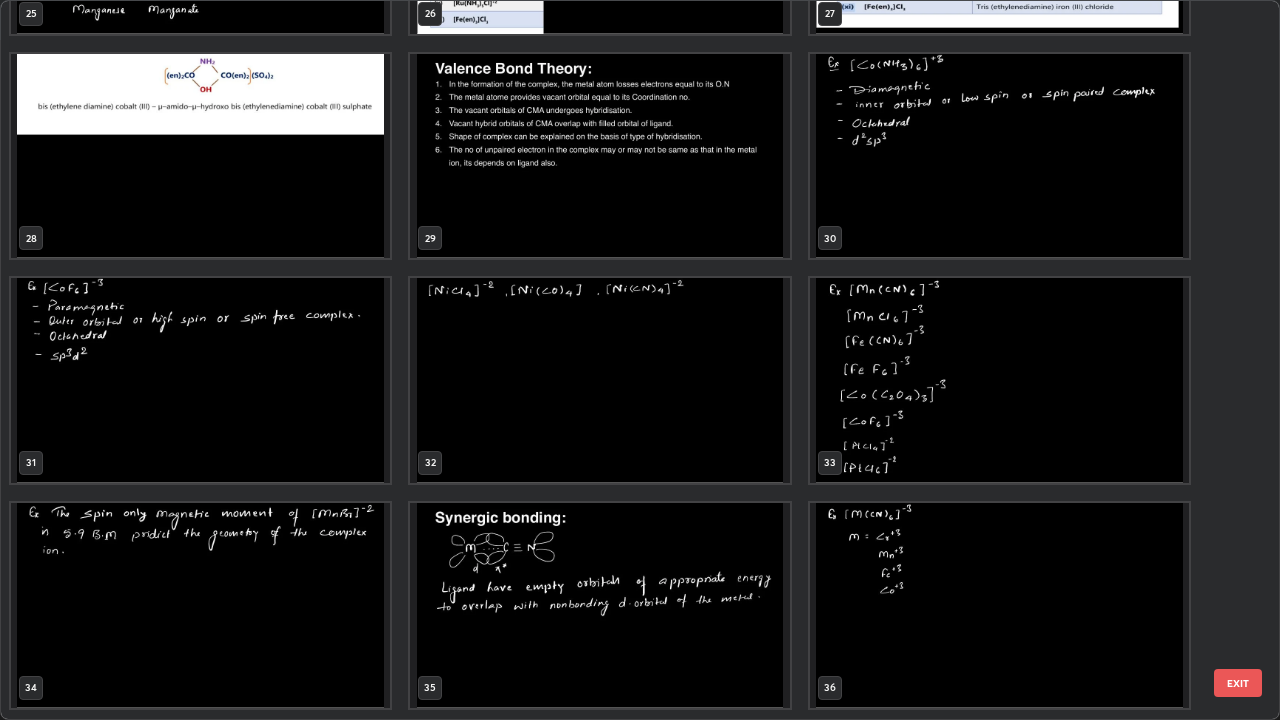 click at bounding box center [200, 605] 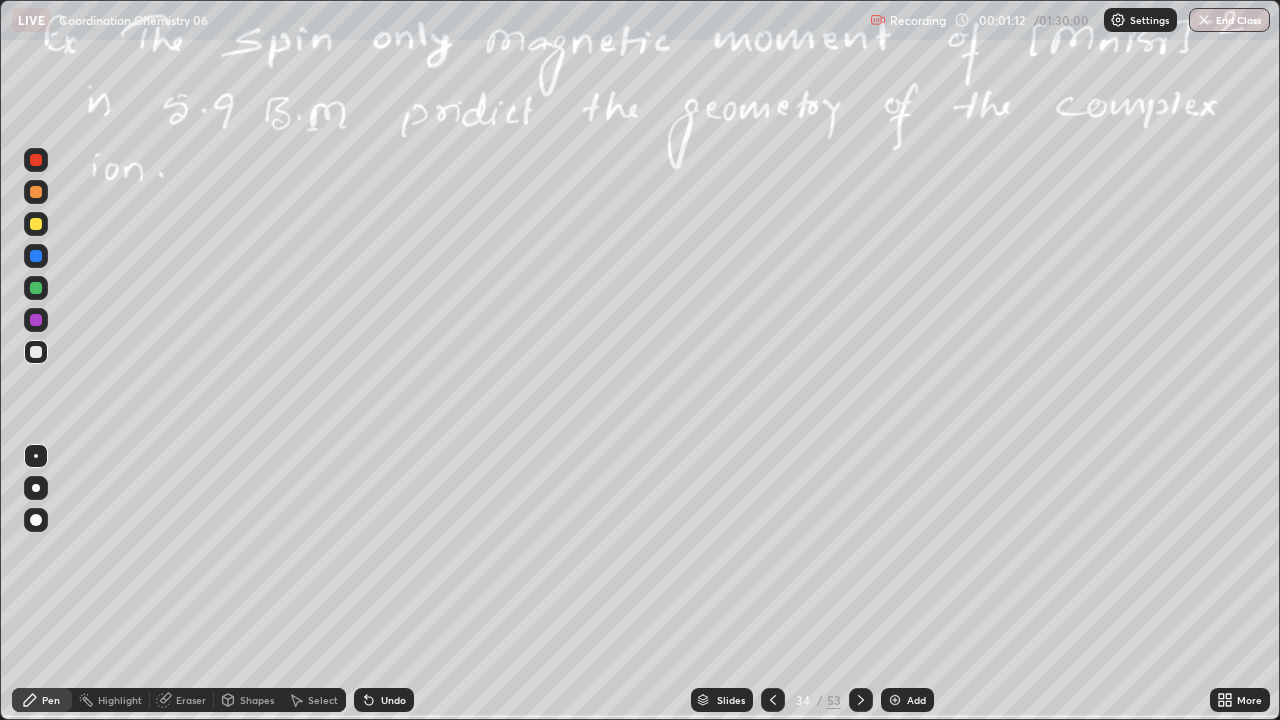 click on "Add" at bounding box center (907, 700) 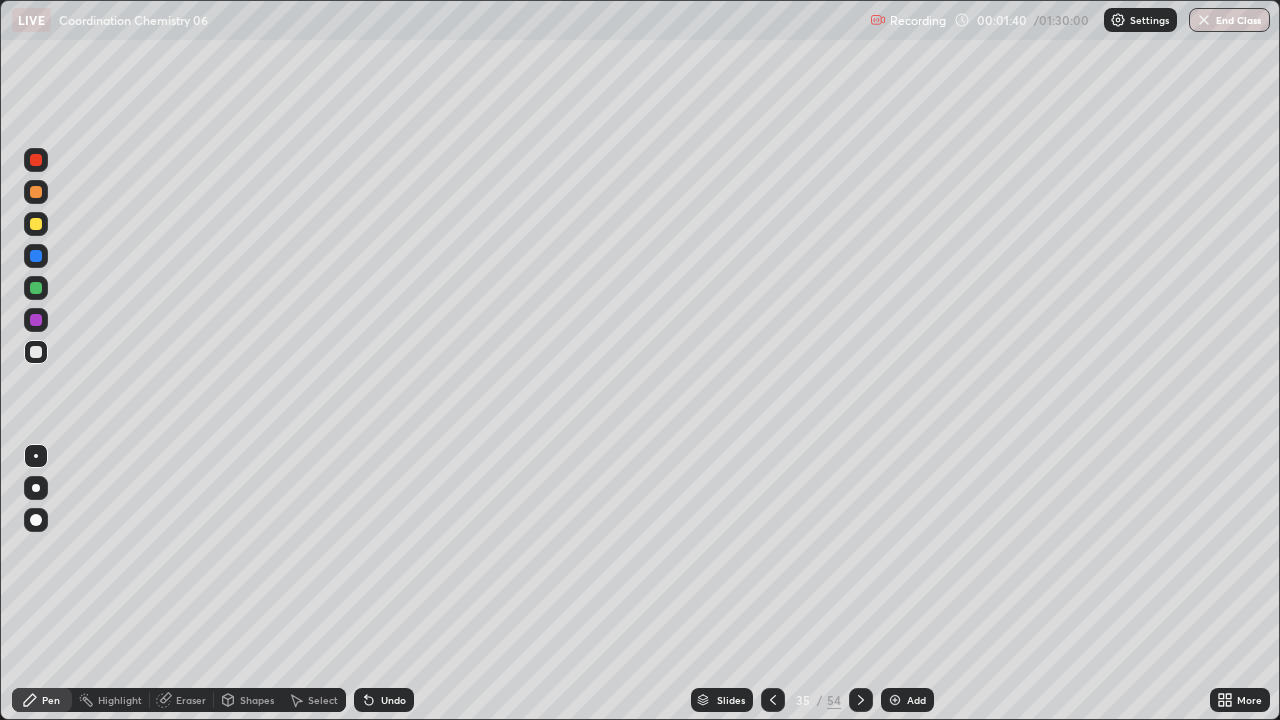 click at bounding box center (36, 488) 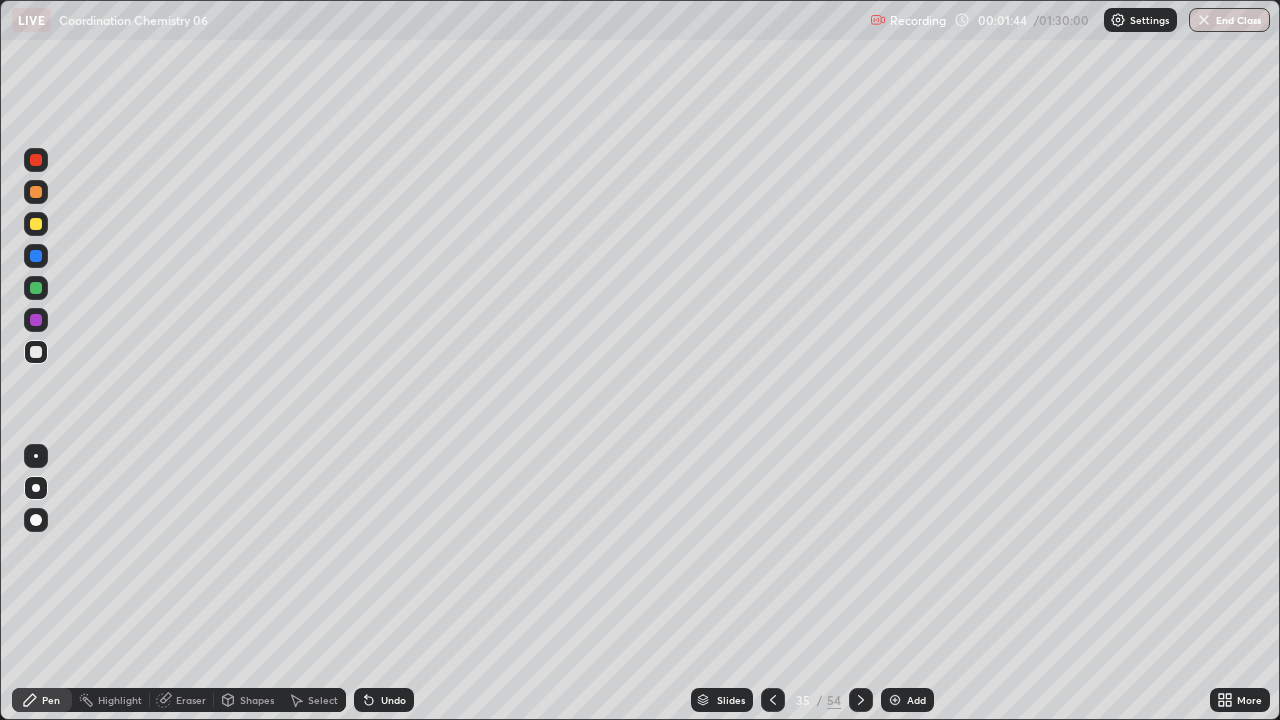 click on "Undo" at bounding box center (393, 700) 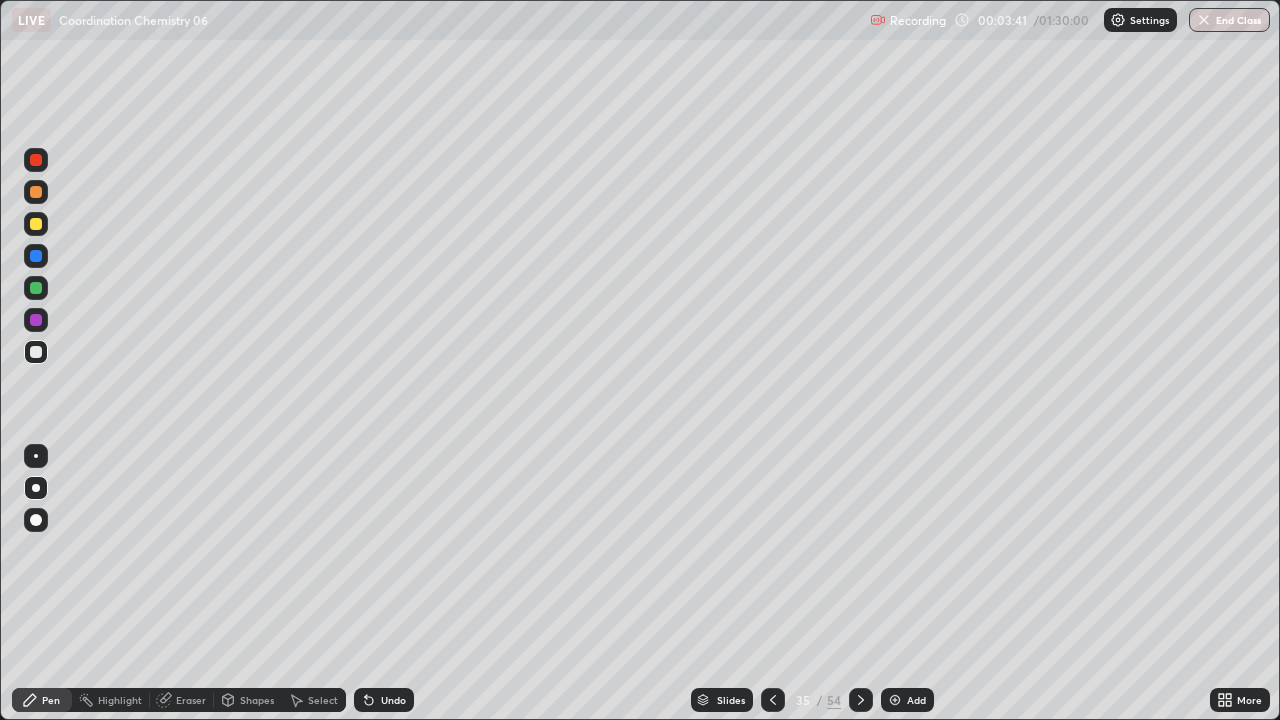 click on "Undo" at bounding box center (384, 700) 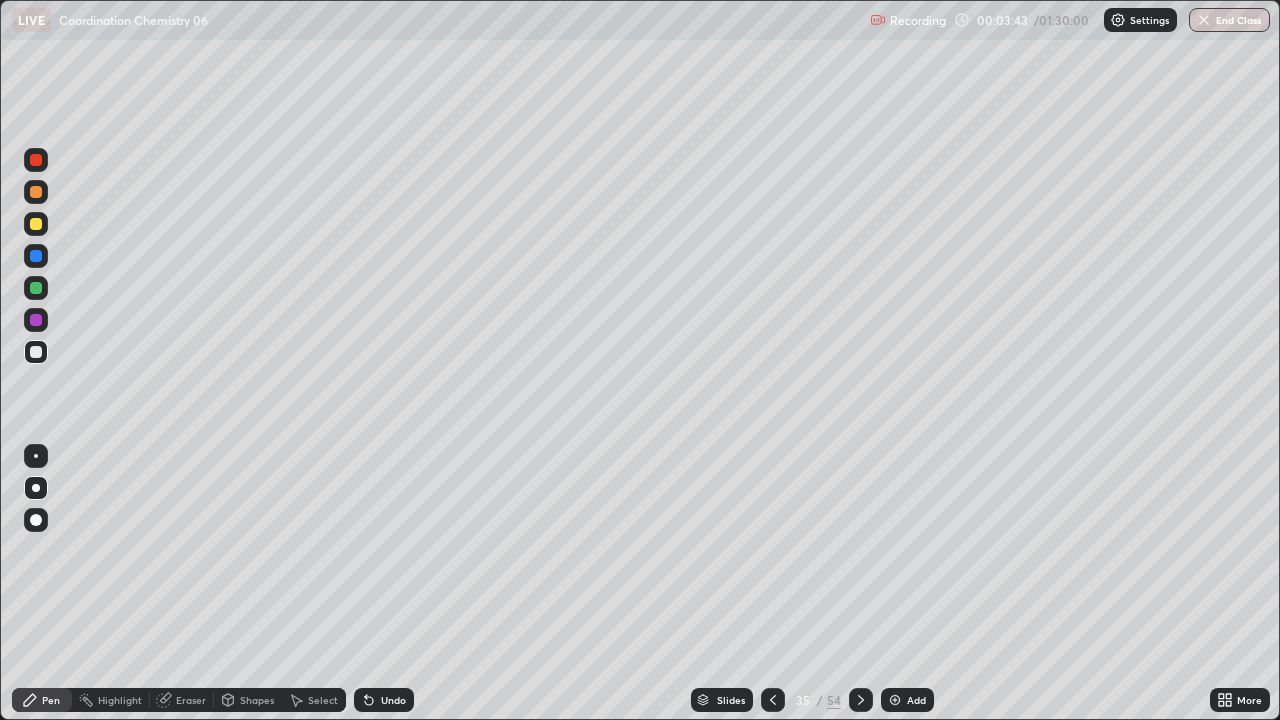 click 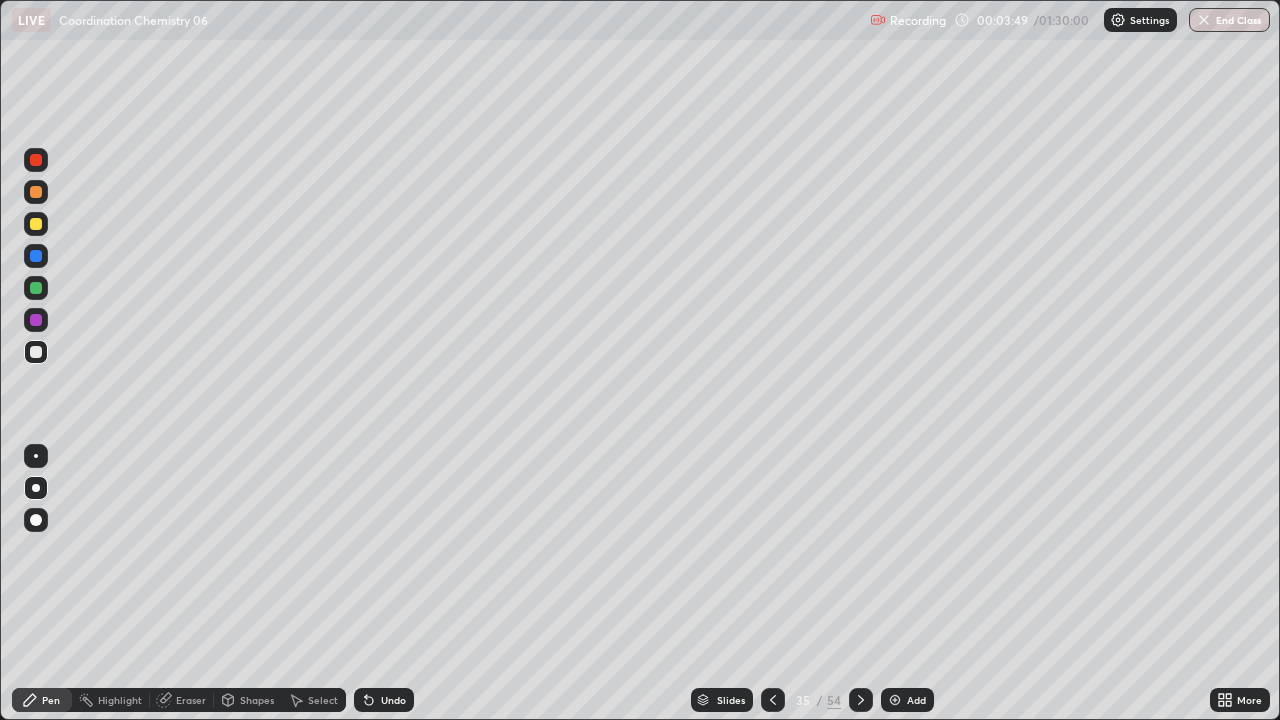 click on "Eraser" at bounding box center [191, 700] 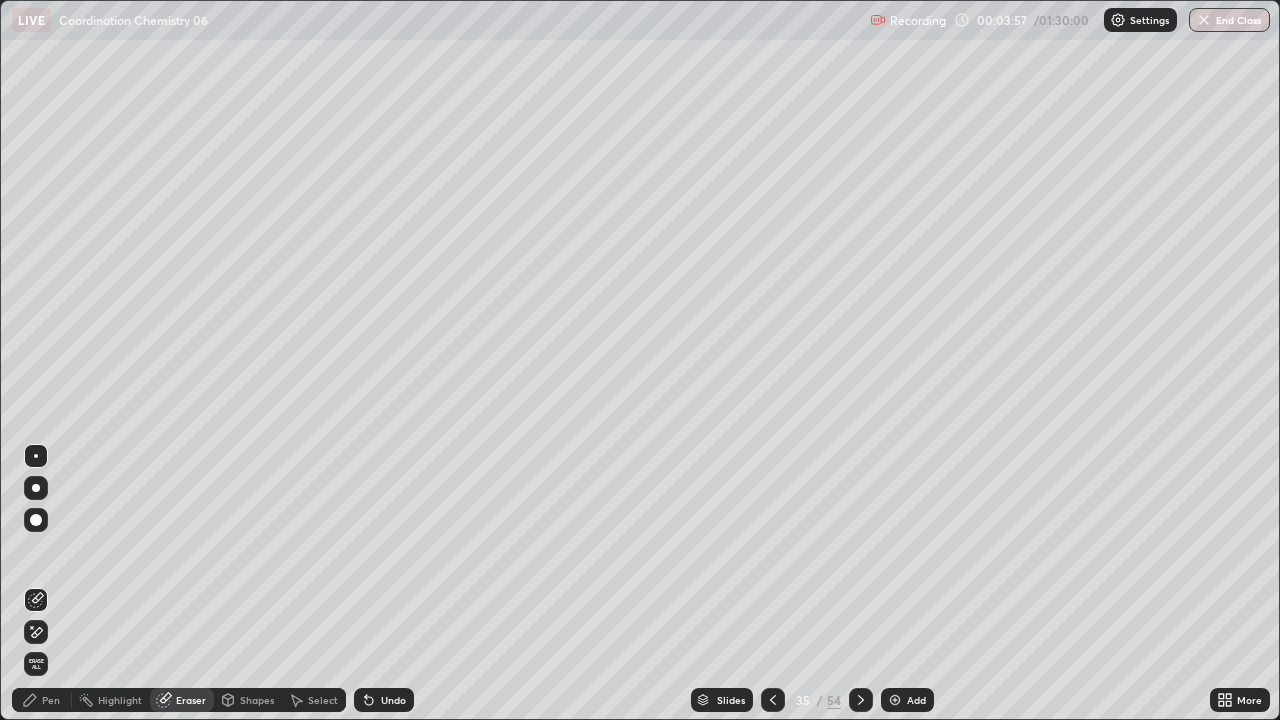 click on "Pen" at bounding box center [51, 700] 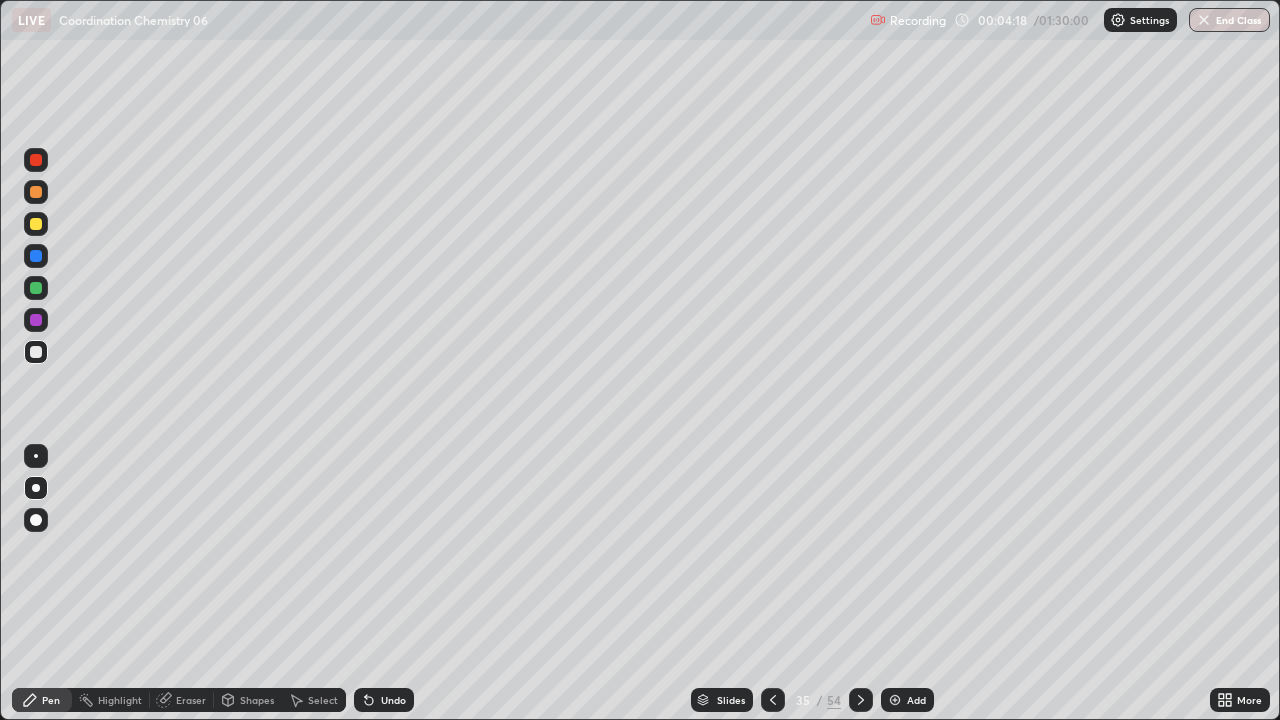 click 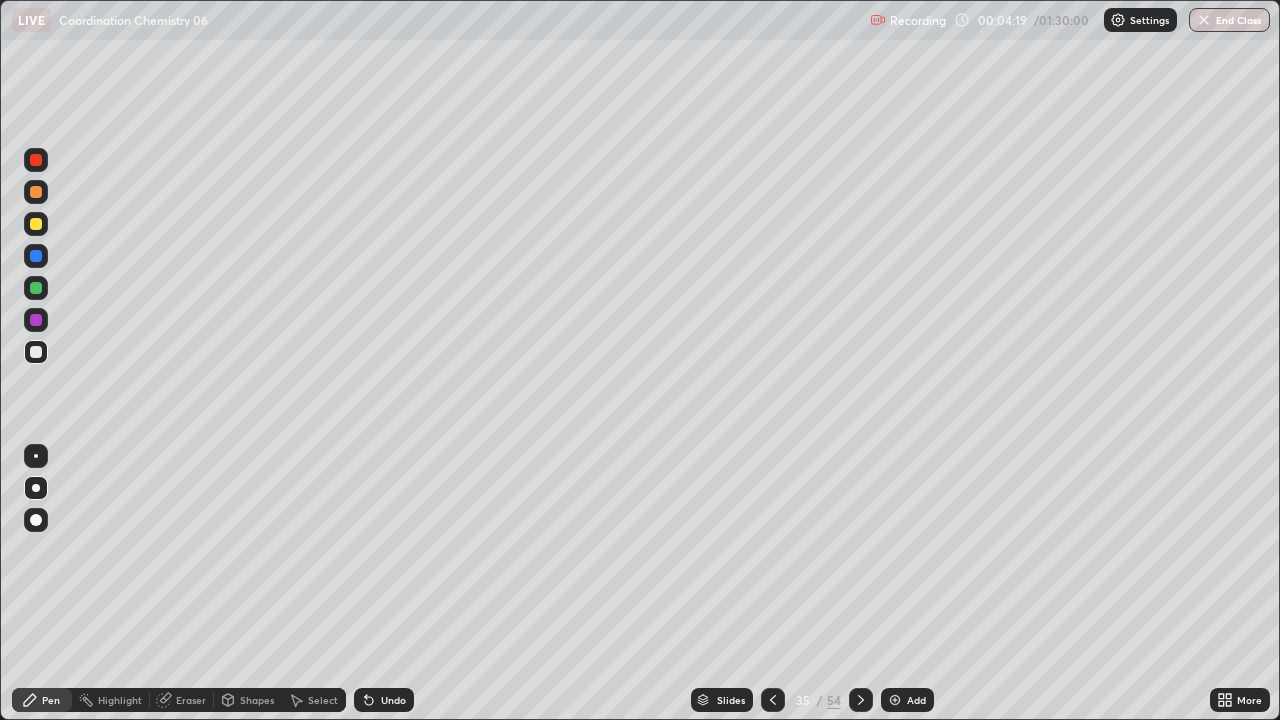 click 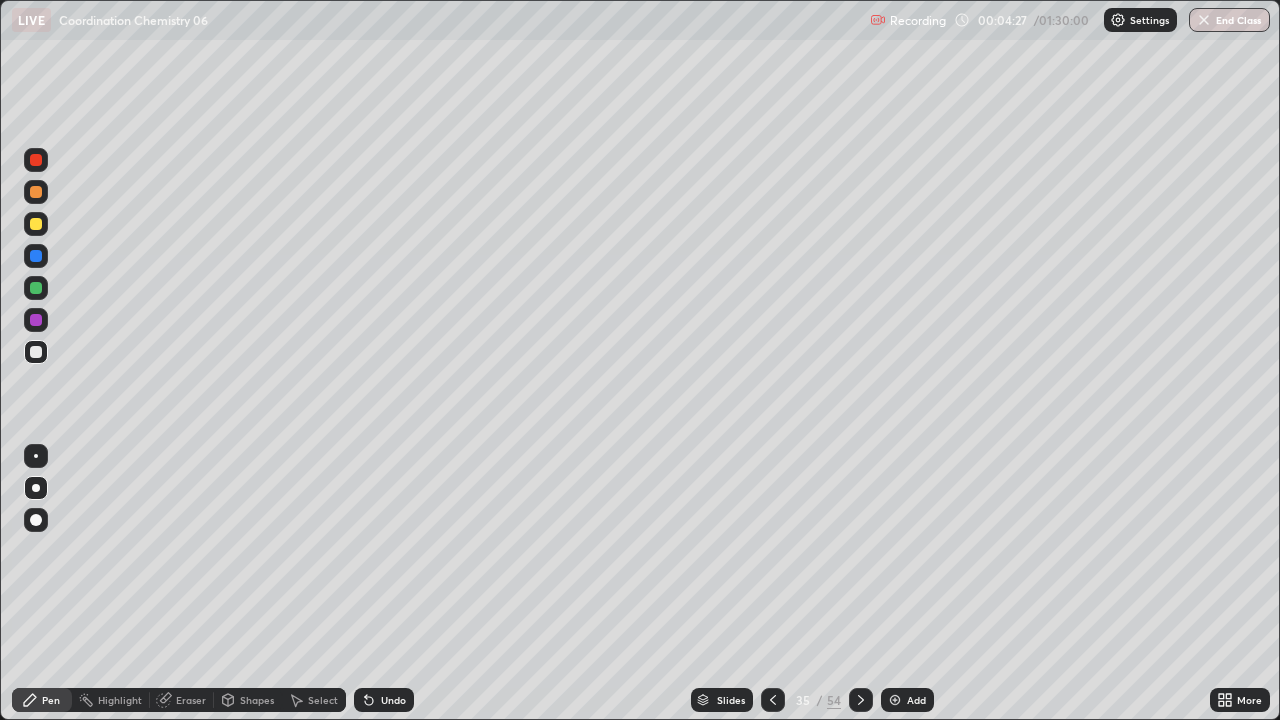 click on "Undo" at bounding box center [384, 700] 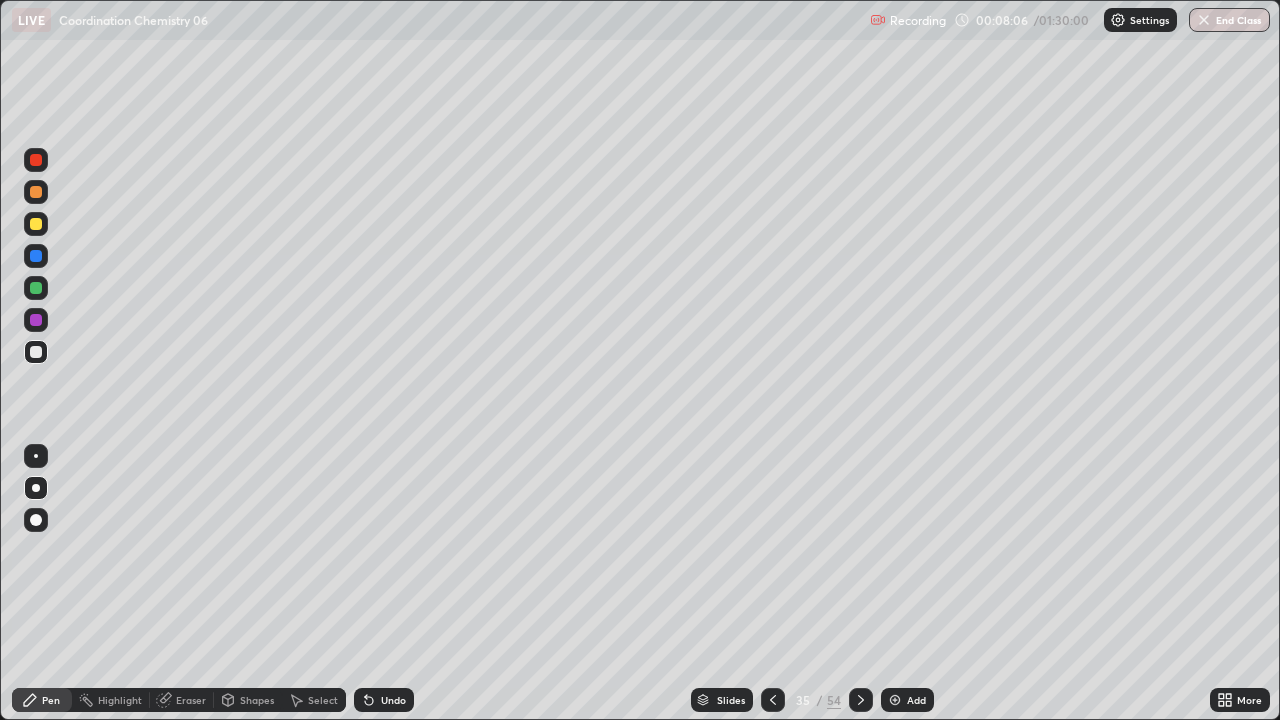 click at bounding box center (36, 224) 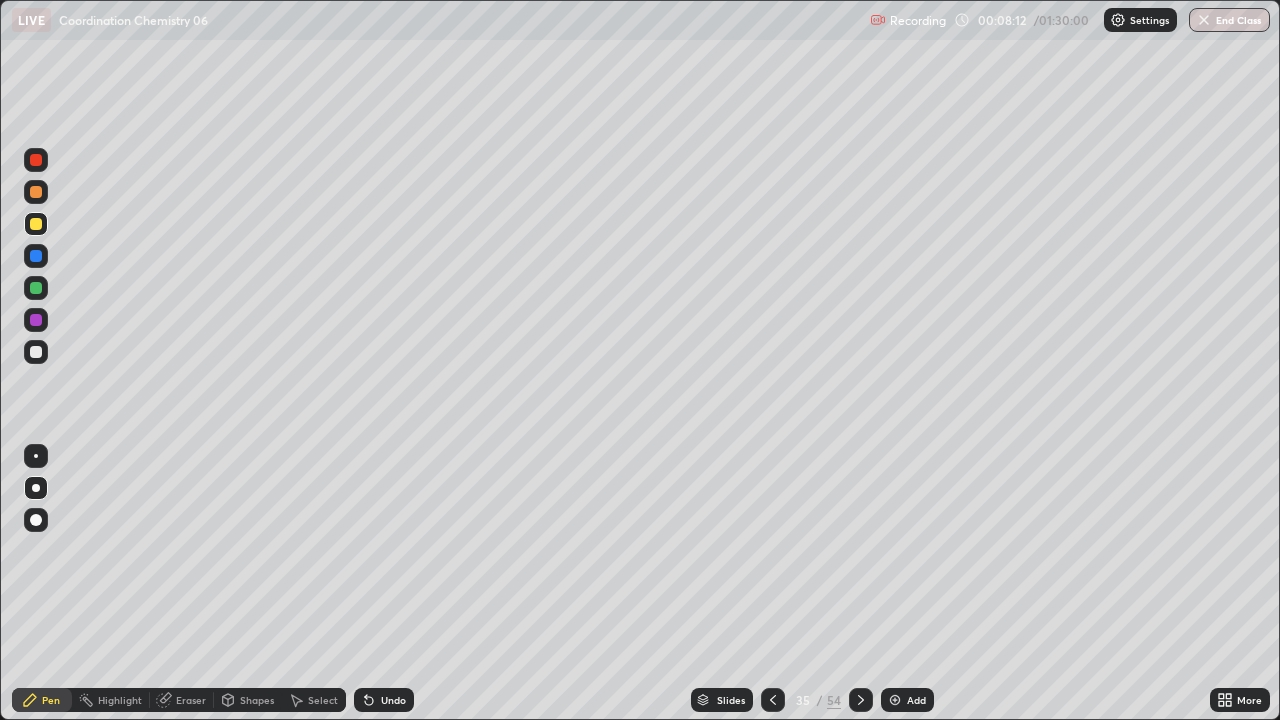 click at bounding box center [36, 456] 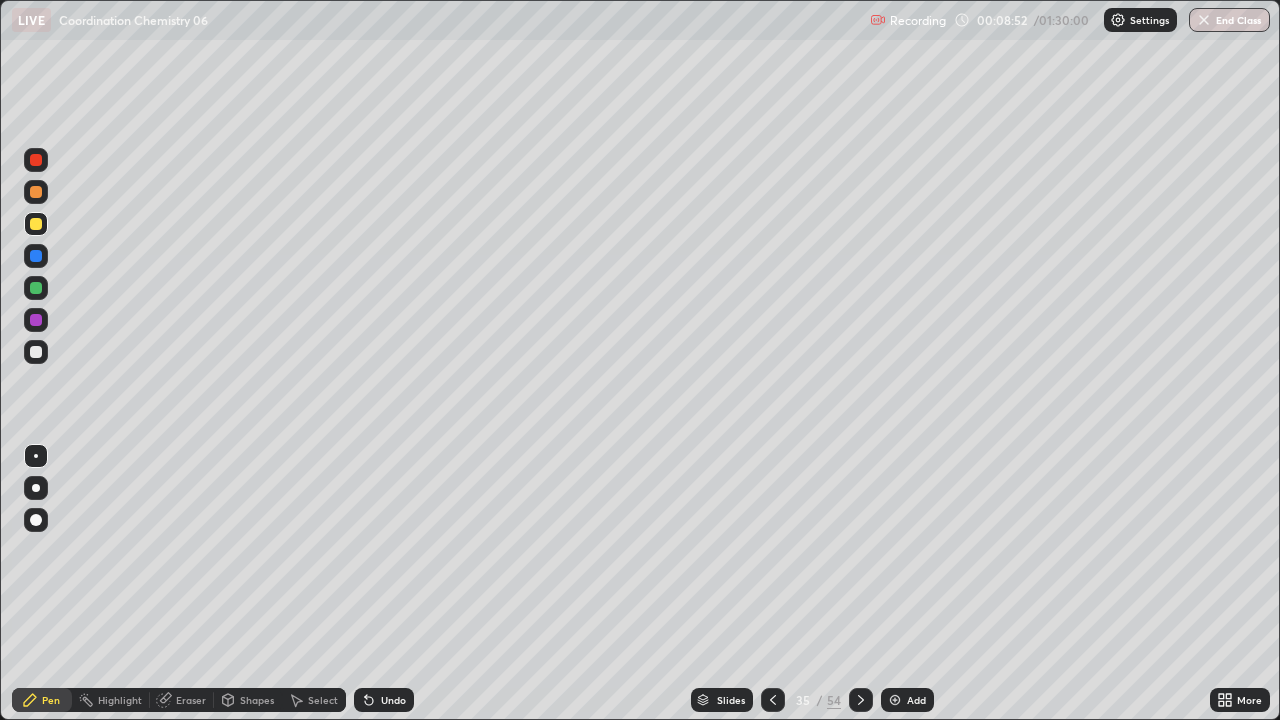 click at bounding box center [36, 288] 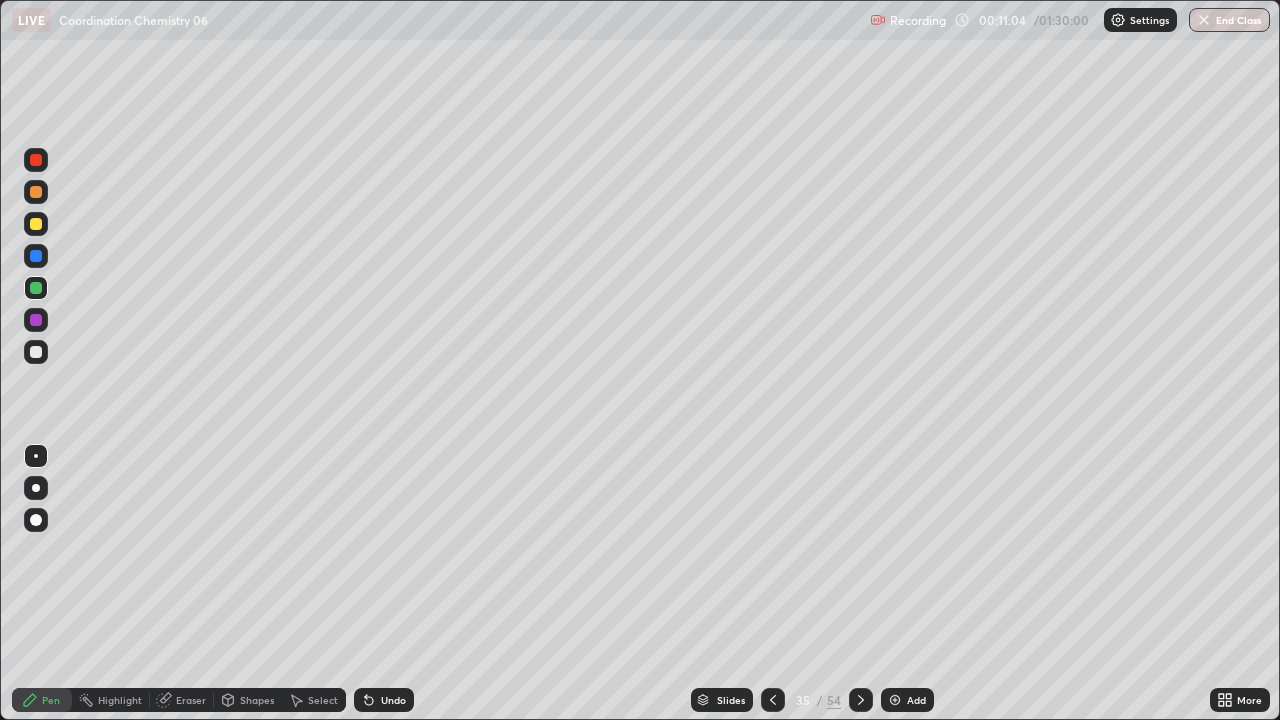 click 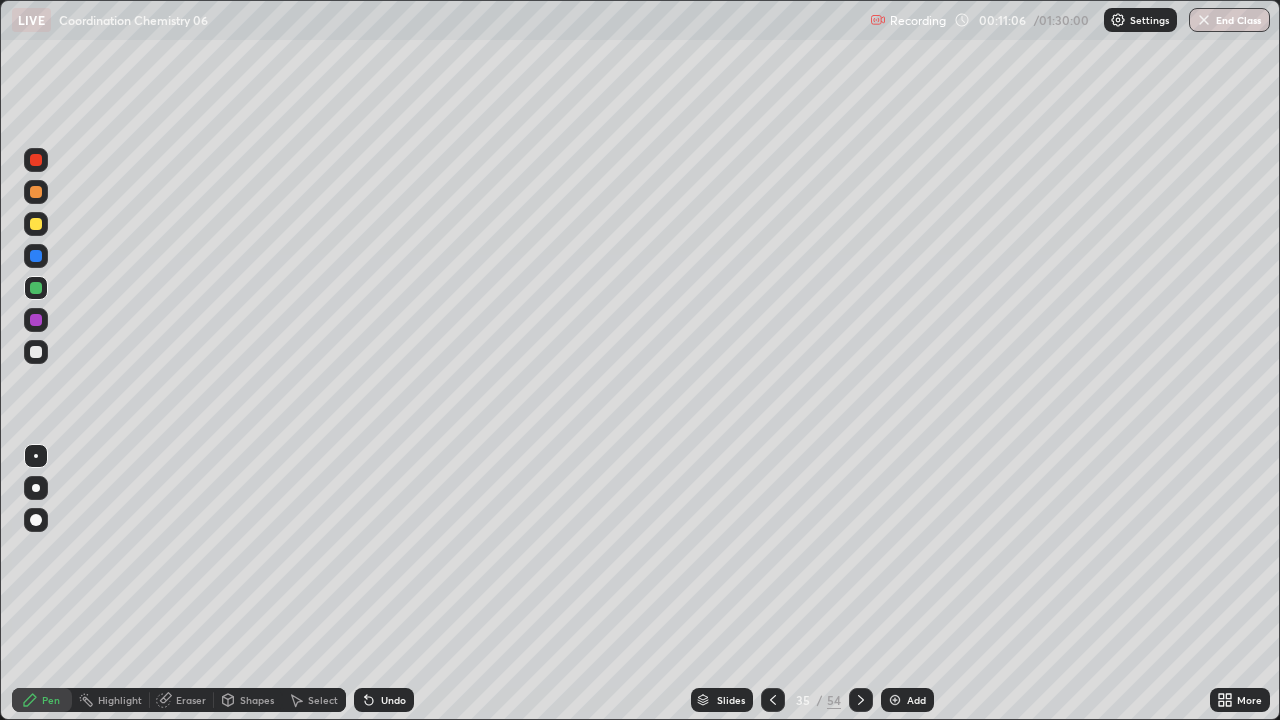 click on "Eraser" at bounding box center (191, 700) 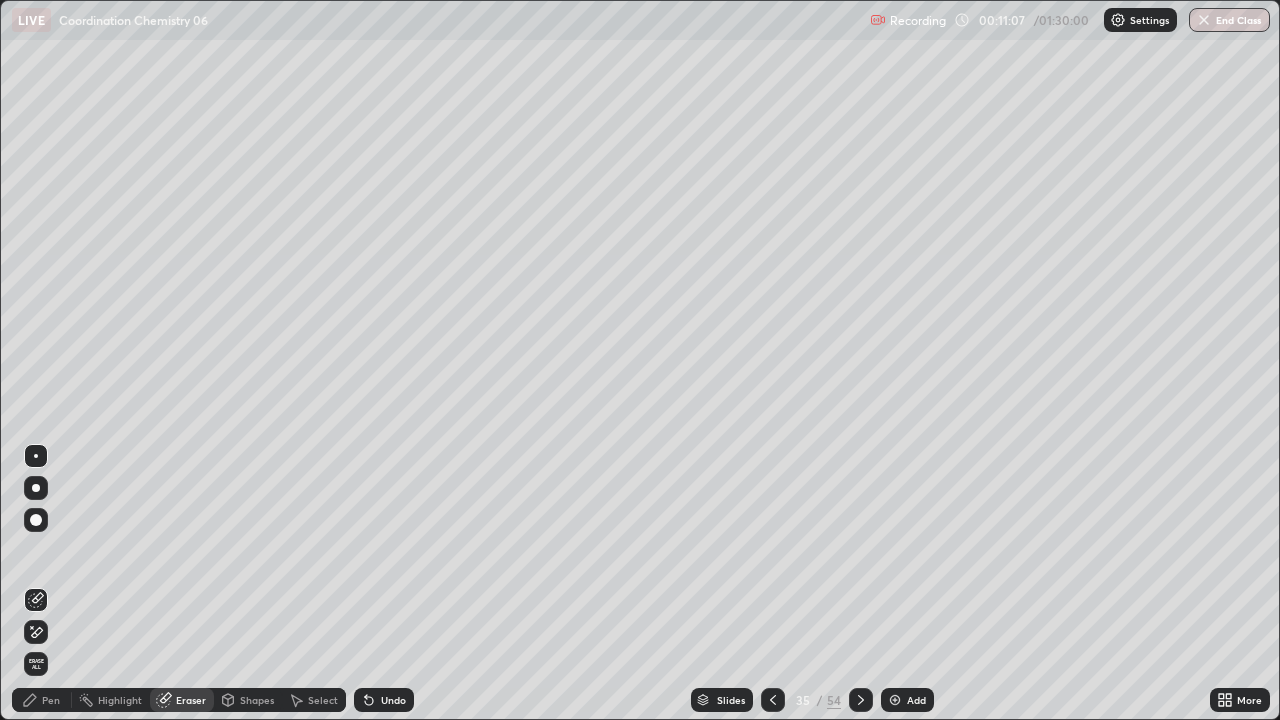 click on "Pen" at bounding box center [42, 700] 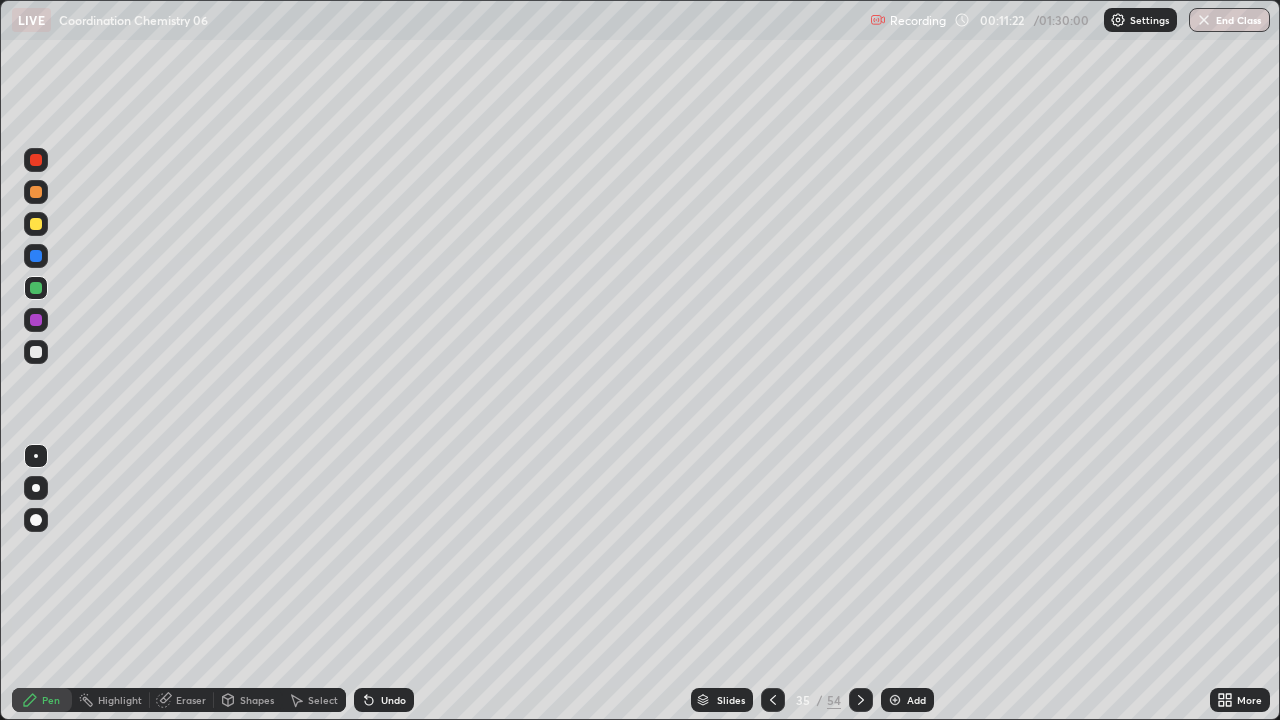 click 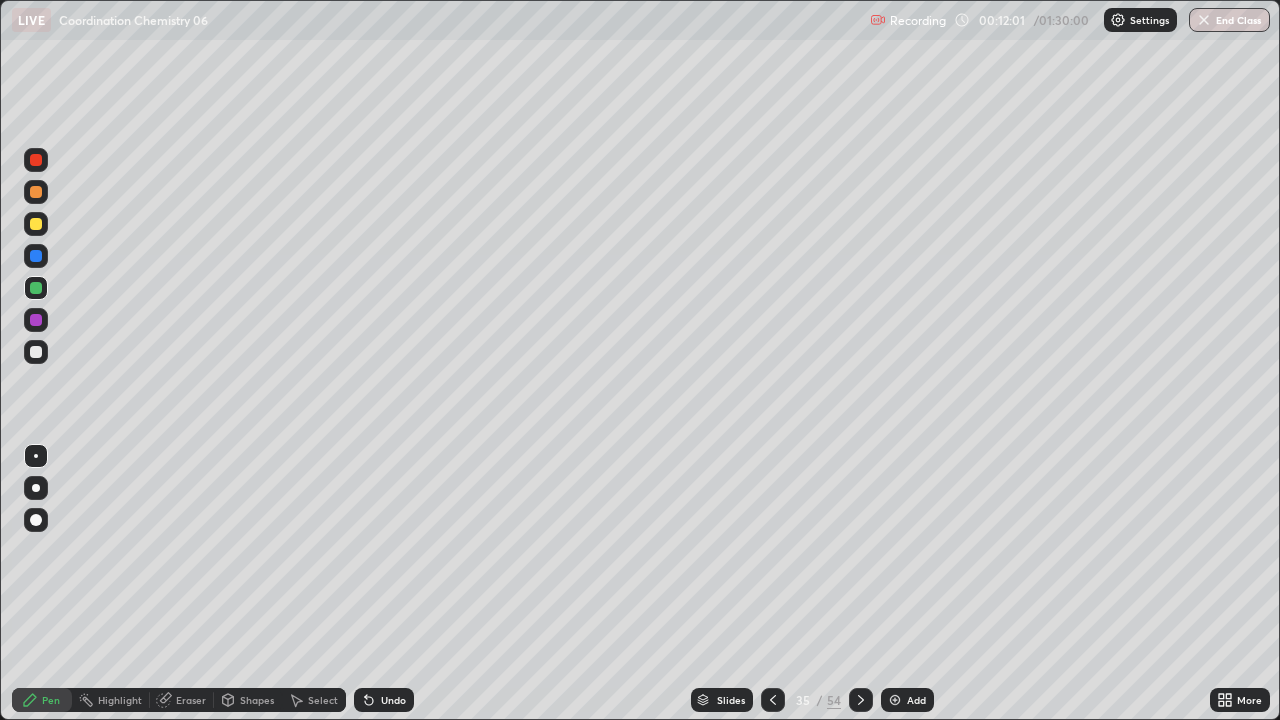 click 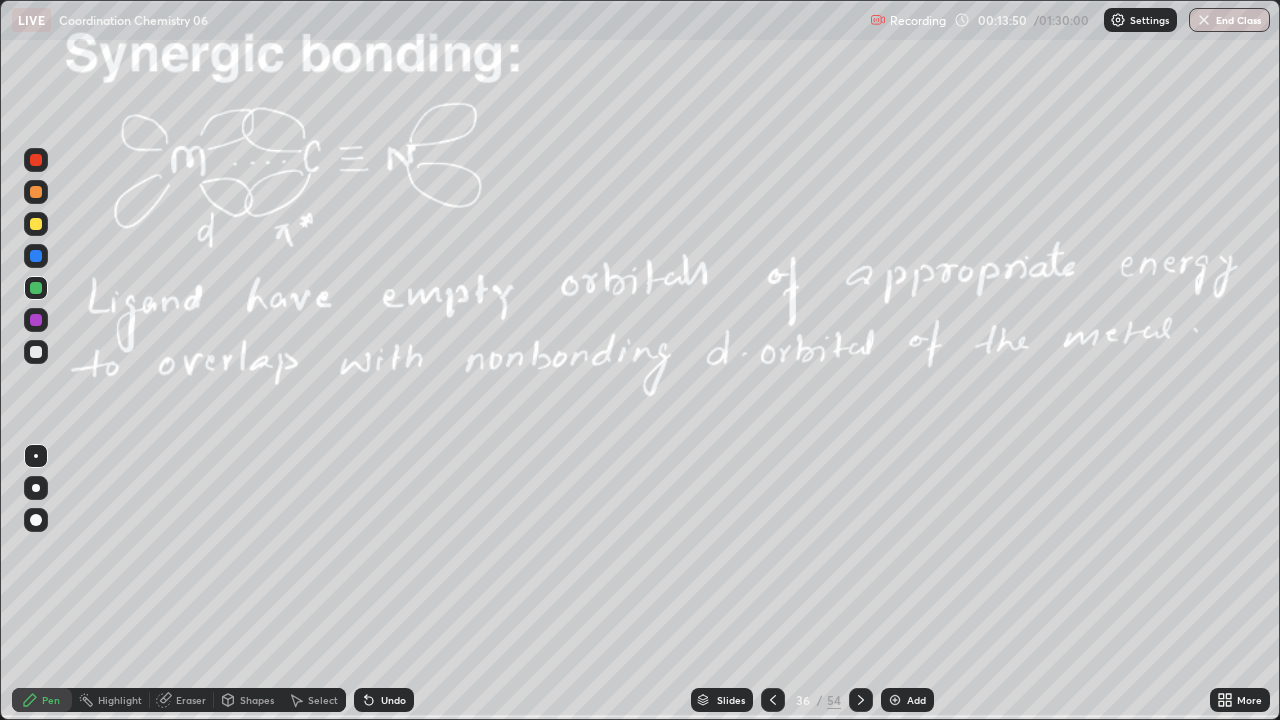 click 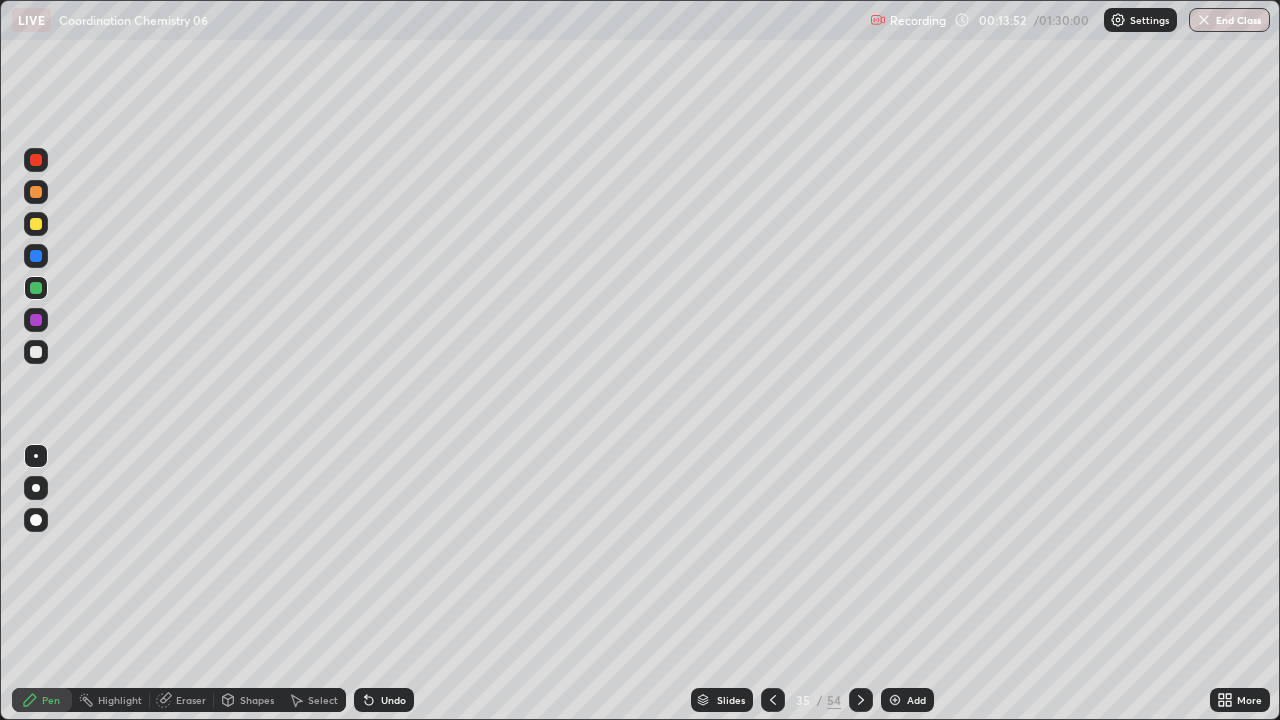 click 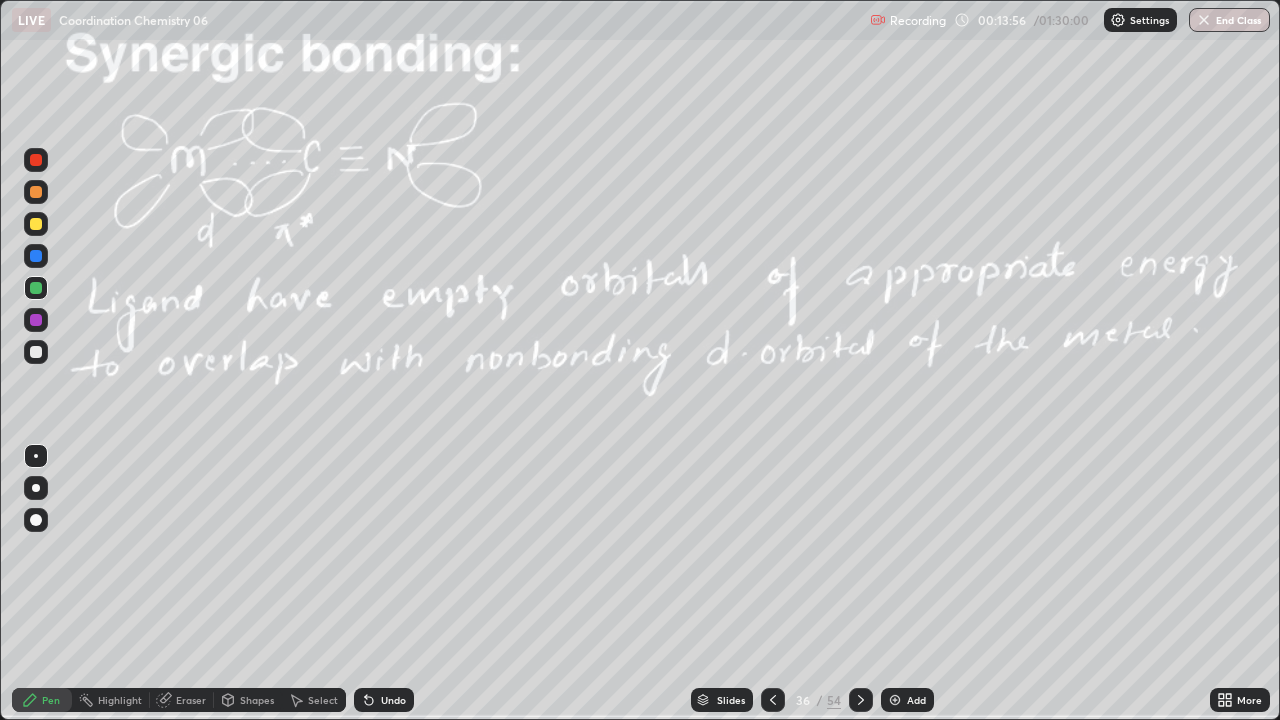 click at bounding box center (36, 224) 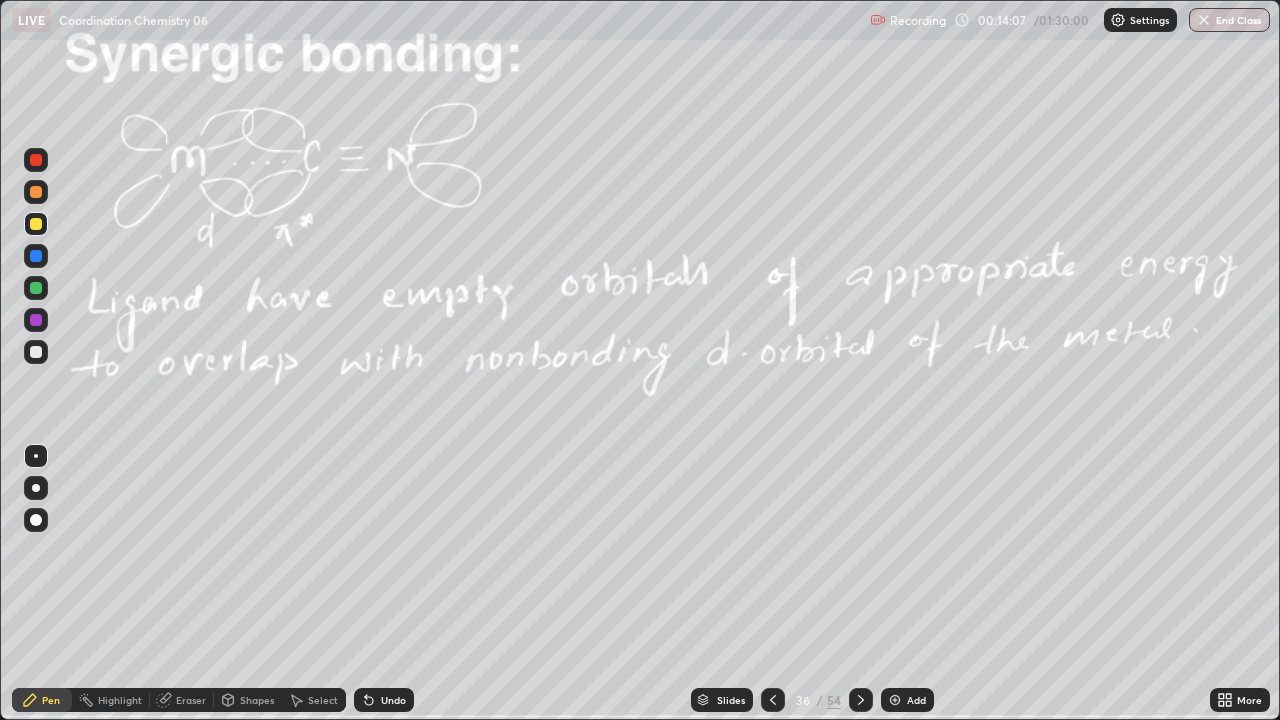 click on "Undo" at bounding box center (393, 700) 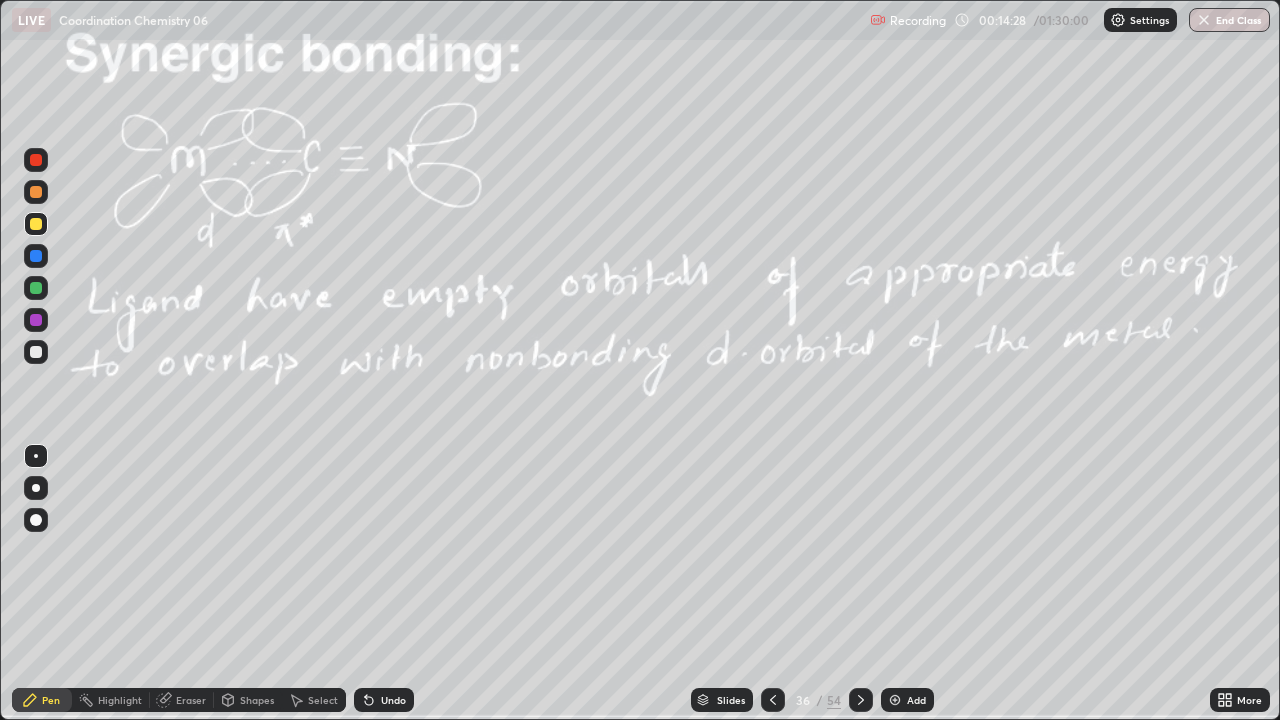 click on "Undo" at bounding box center [393, 700] 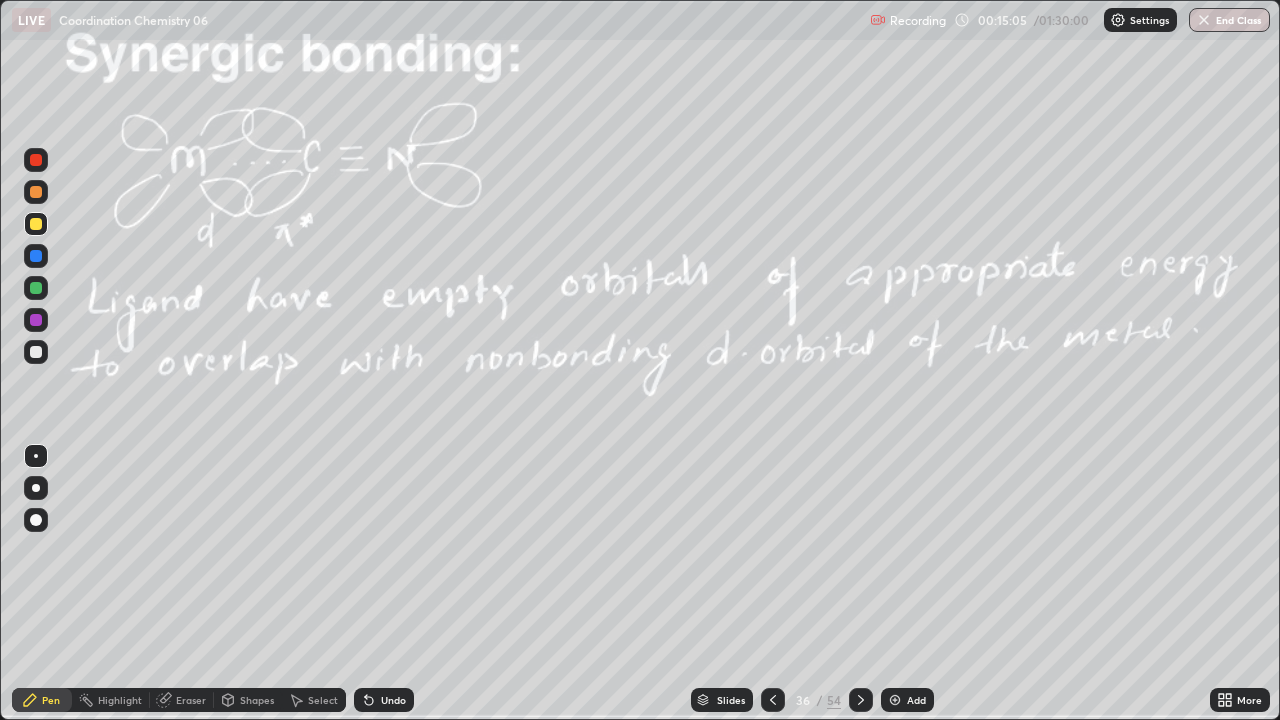 click on "Undo" at bounding box center (384, 700) 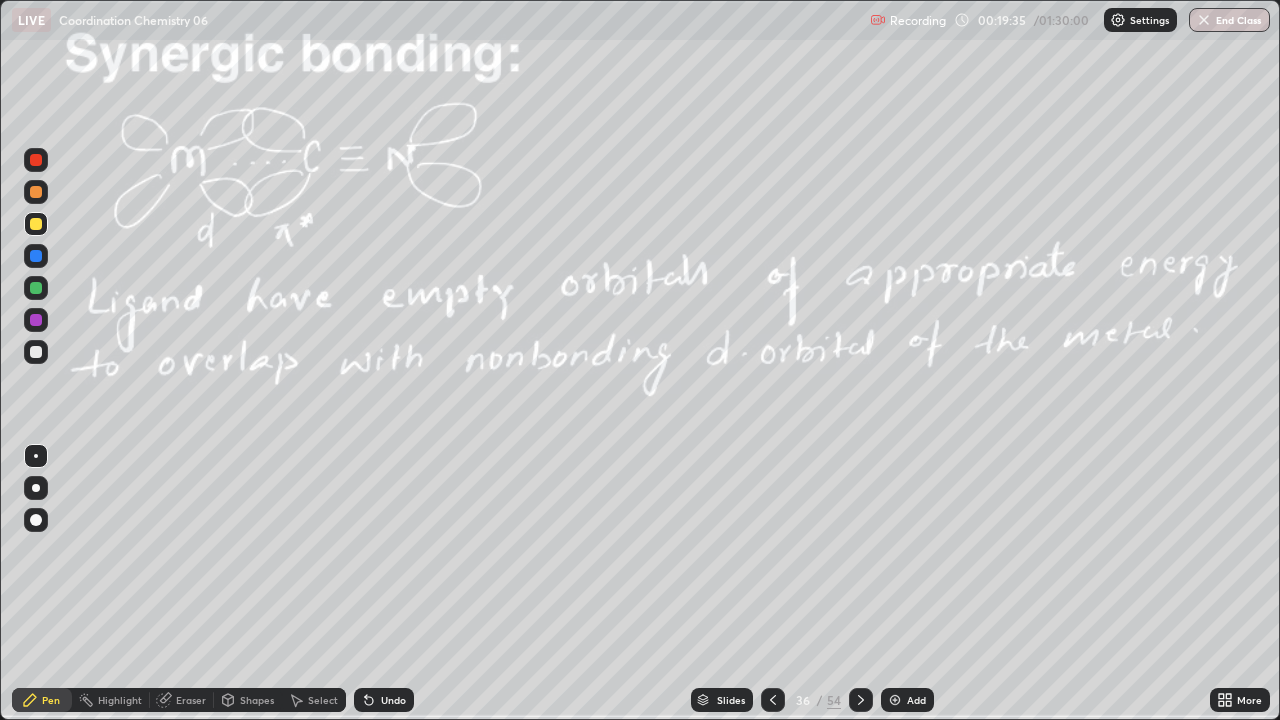 click 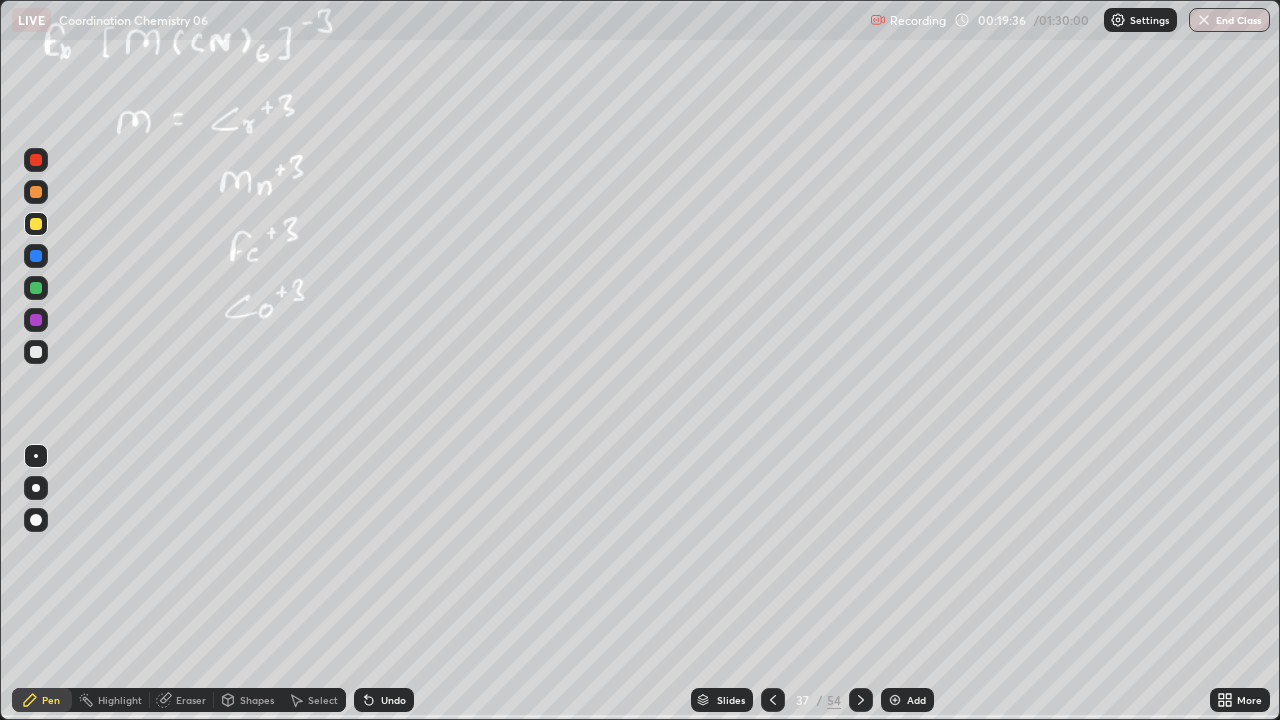 click 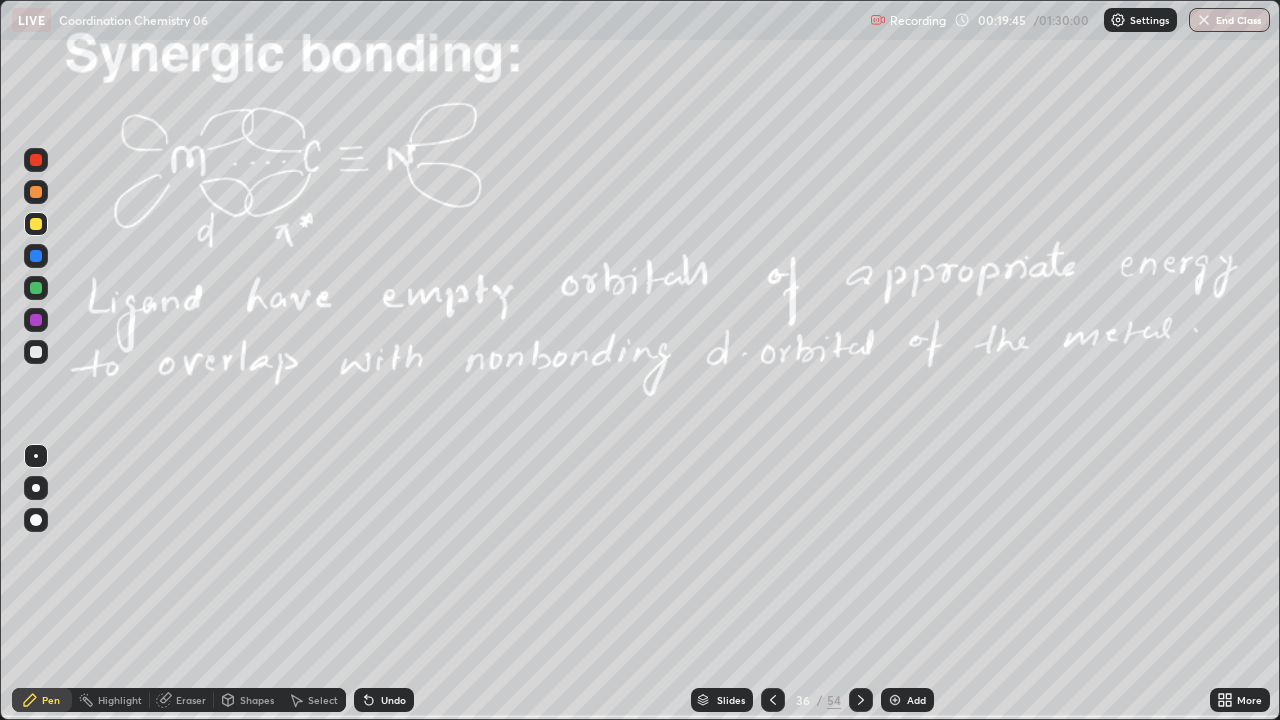click 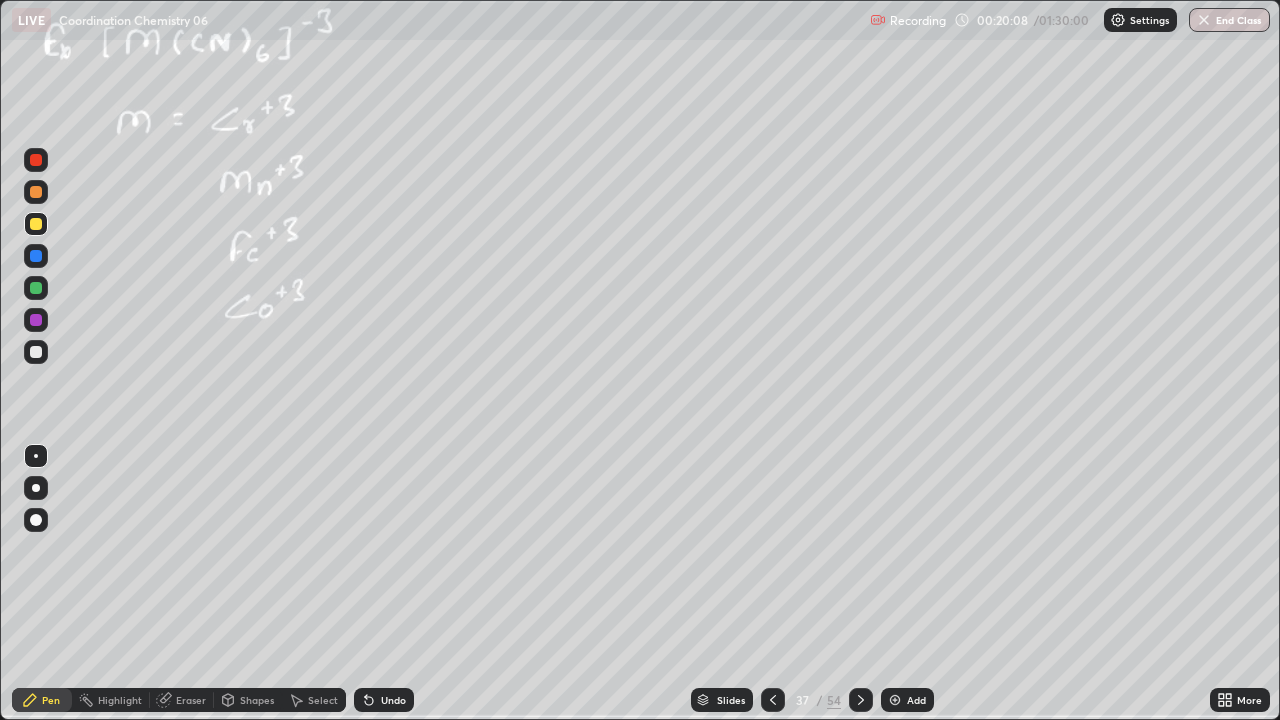 click at bounding box center [36, 352] 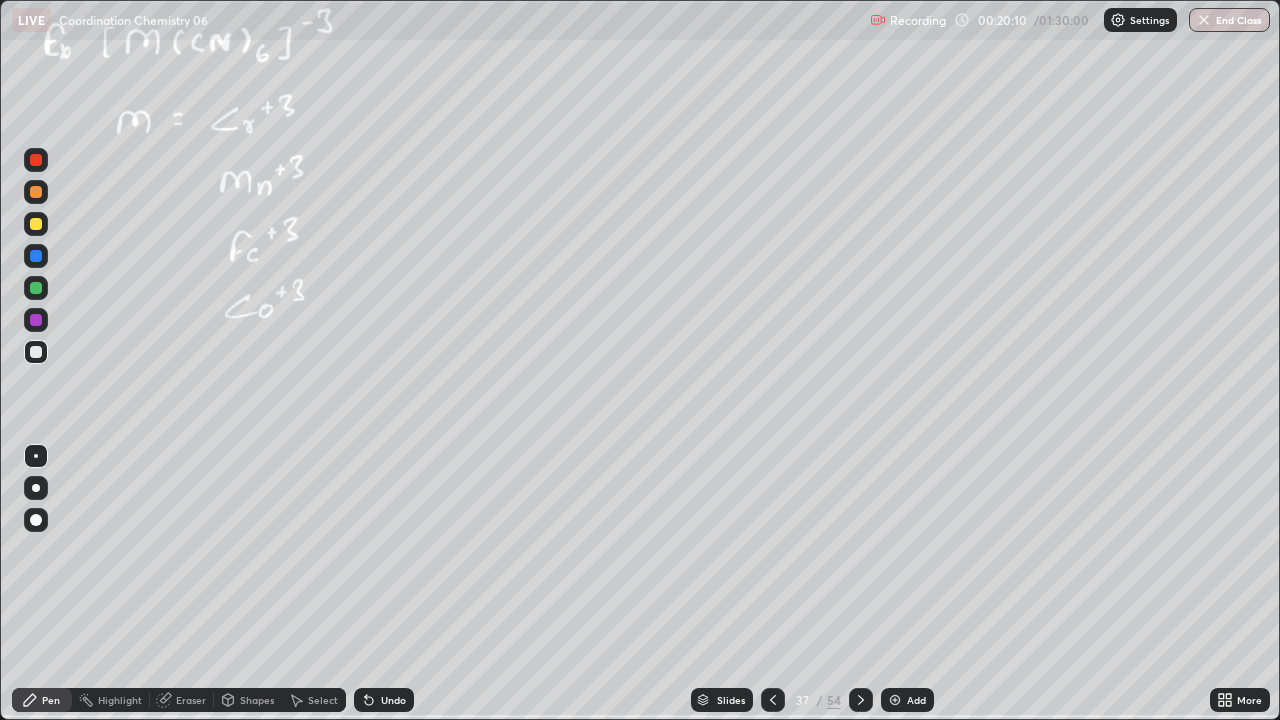 click at bounding box center (36, 224) 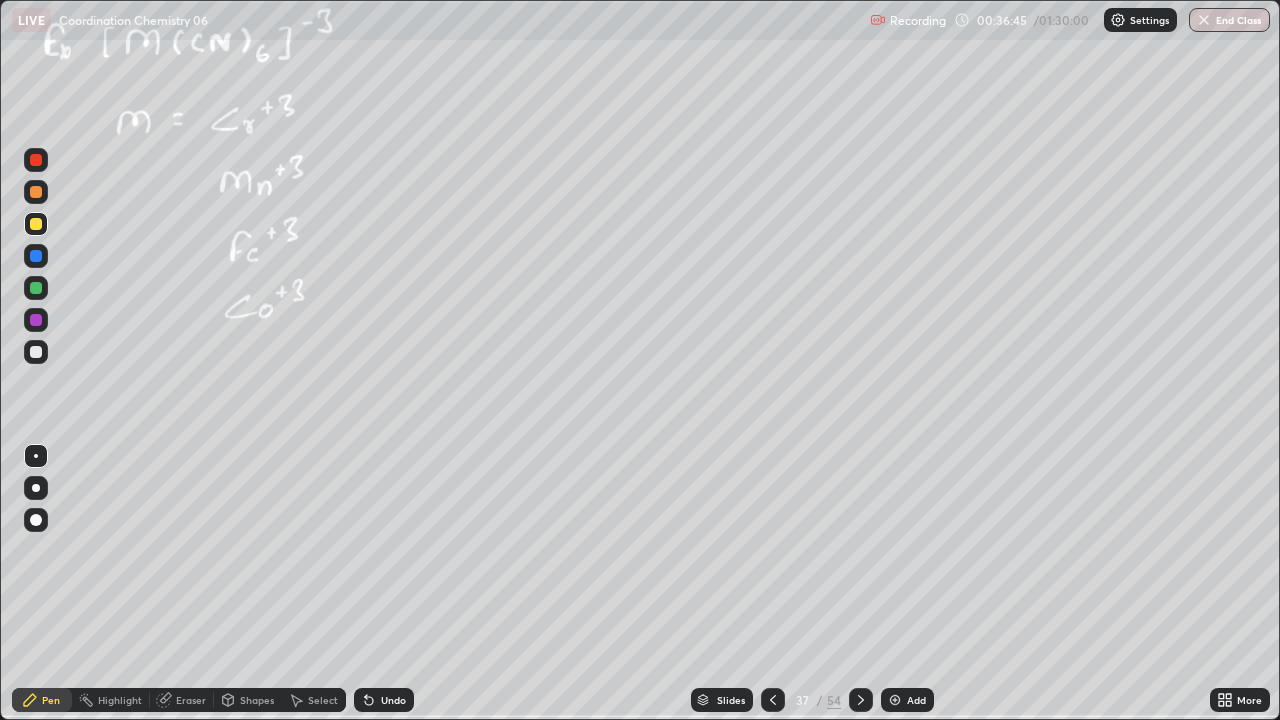 click on "Pen" at bounding box center (42, 700) 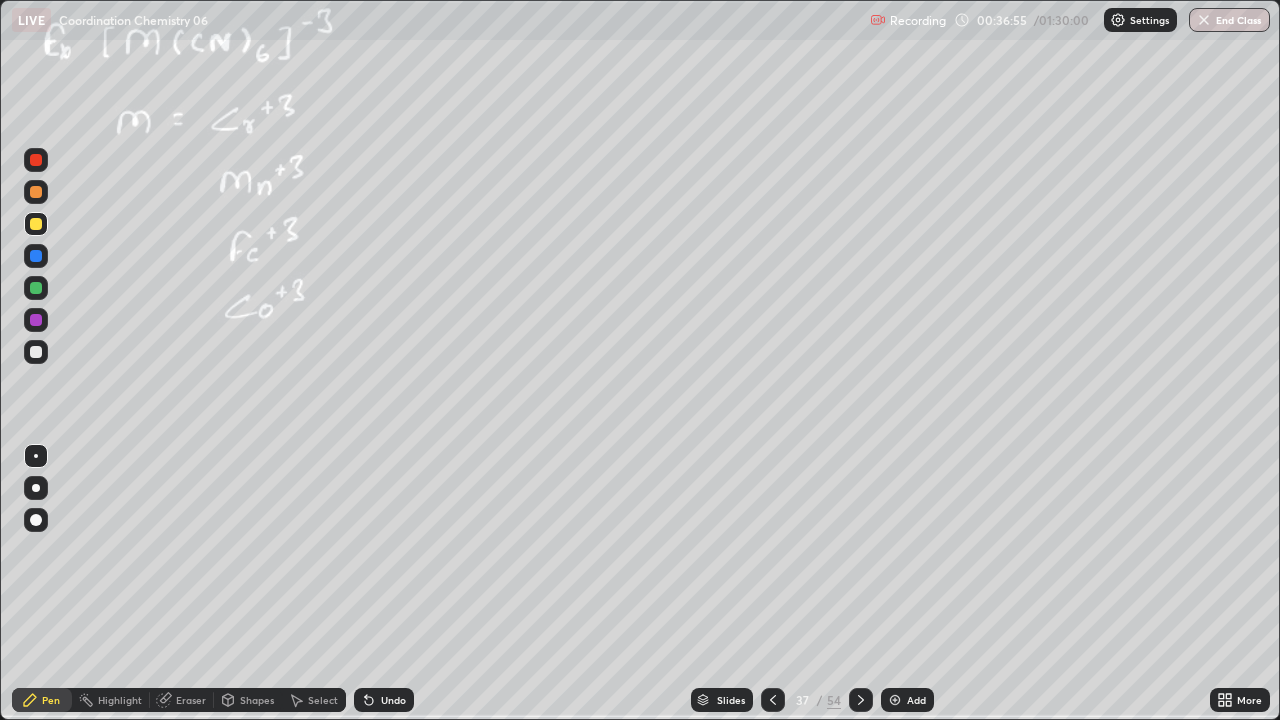click at bounding box center [36, 192] 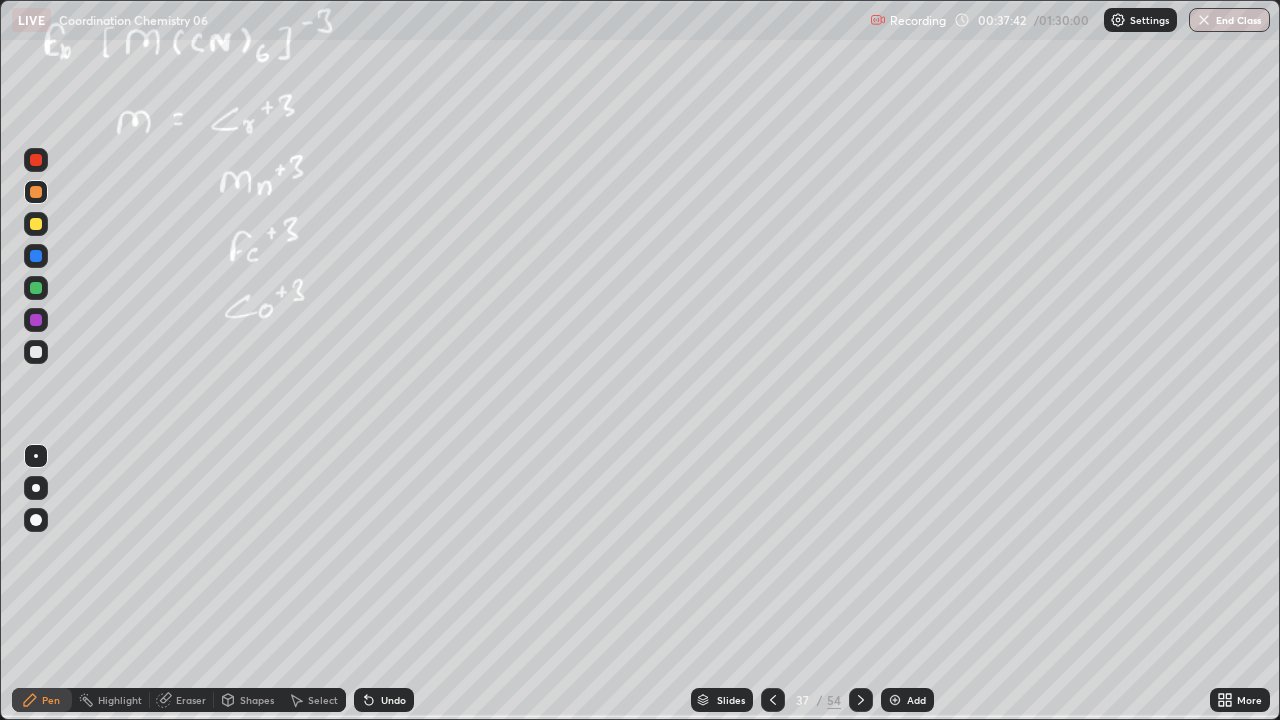 click on "Undo" at bounding box center (393, 700) 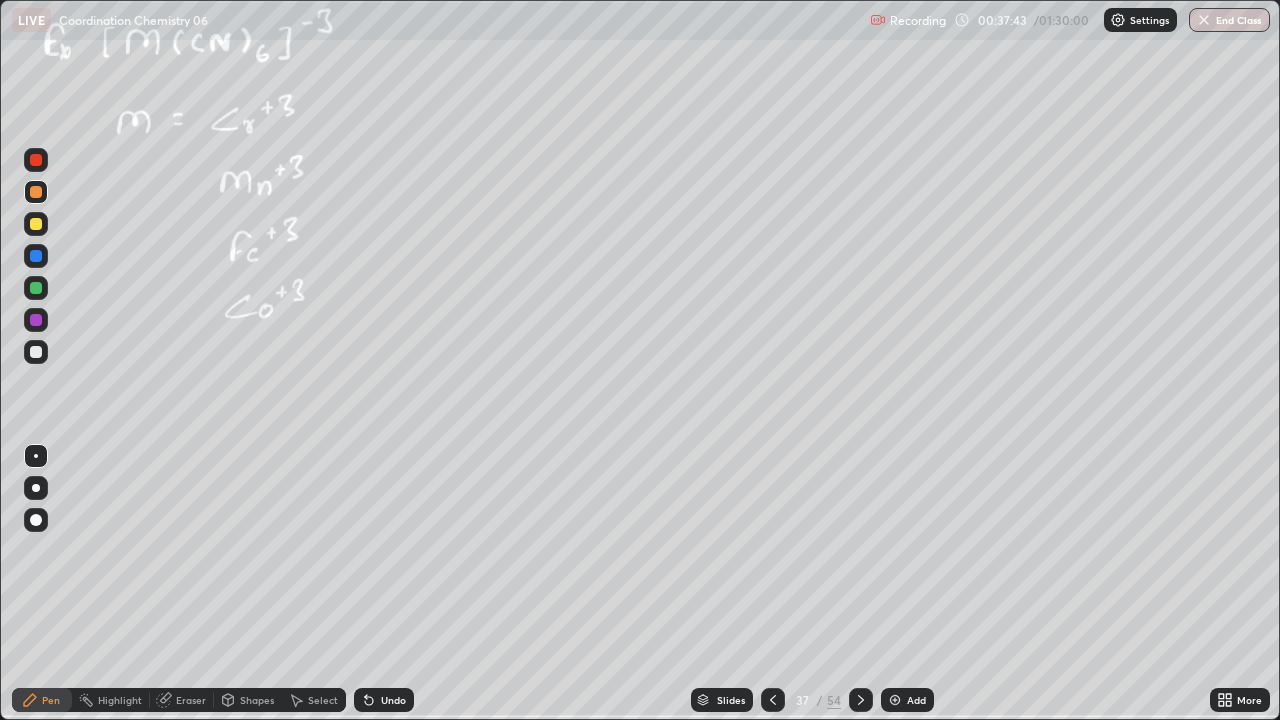 click on "Undo" at bounding box center [393, 700] 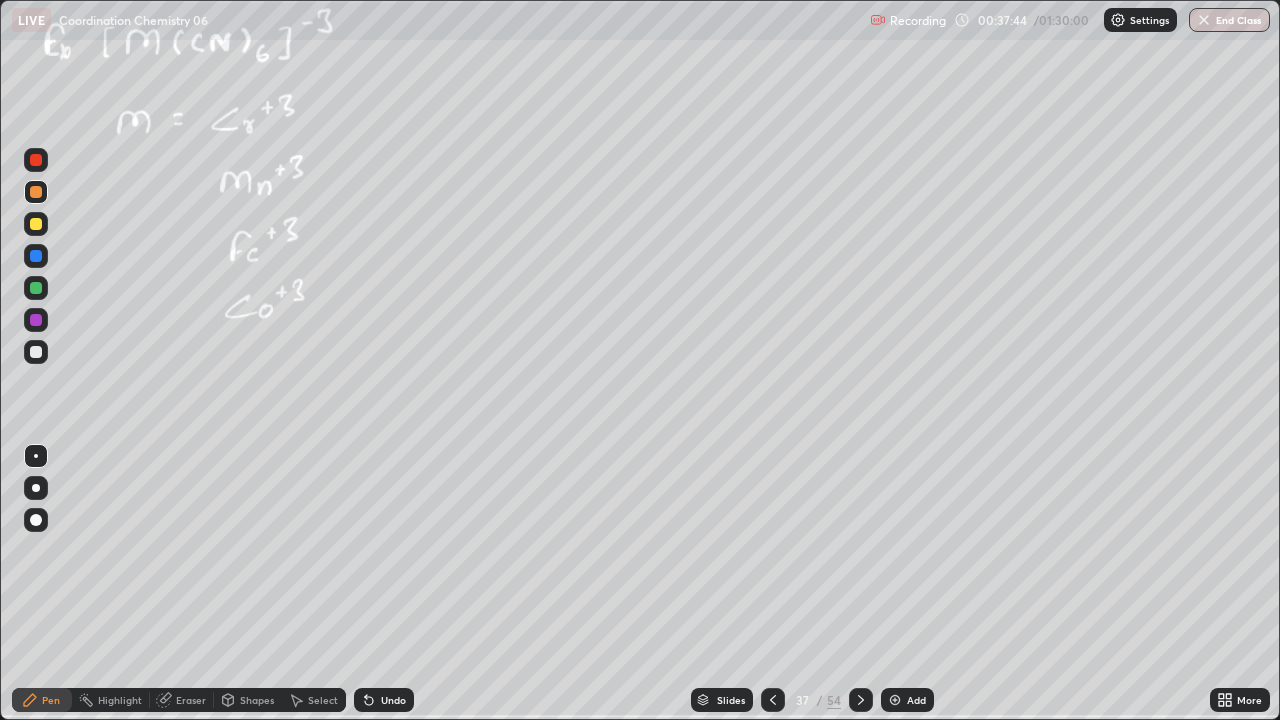 click on "Undo" at bounding box center [384, 700] 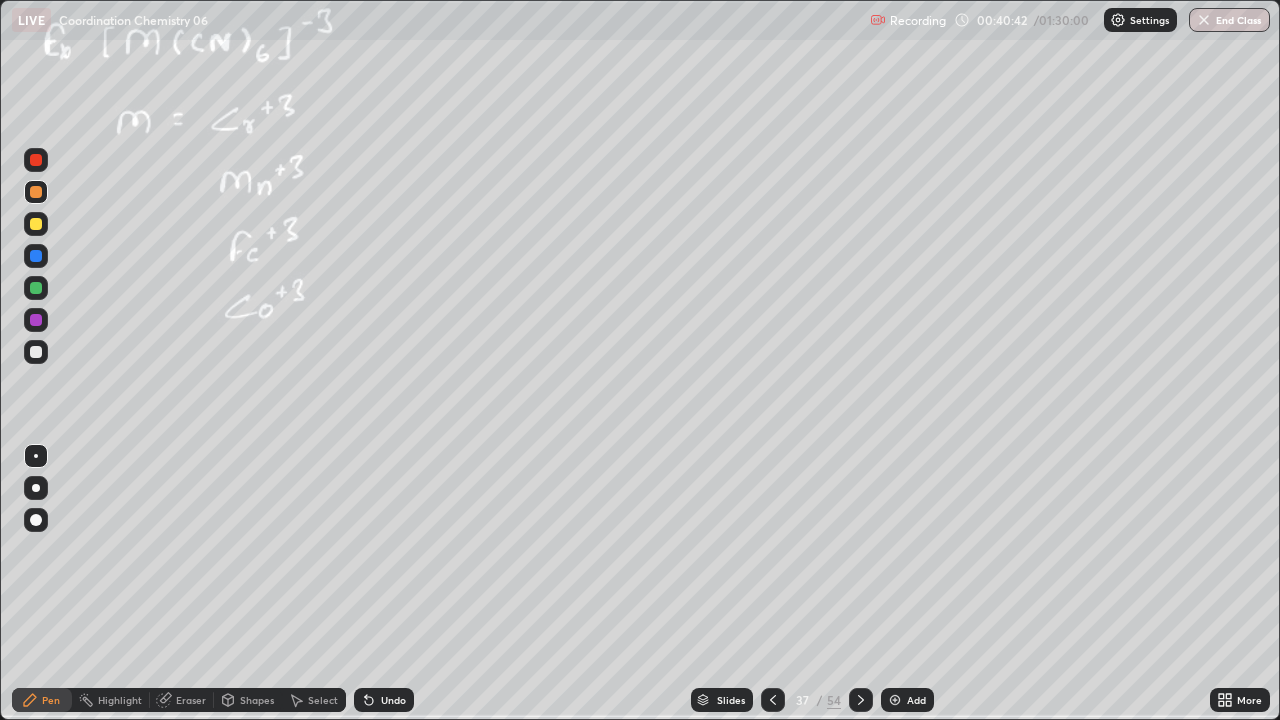 click at bounding box center [36, 352] 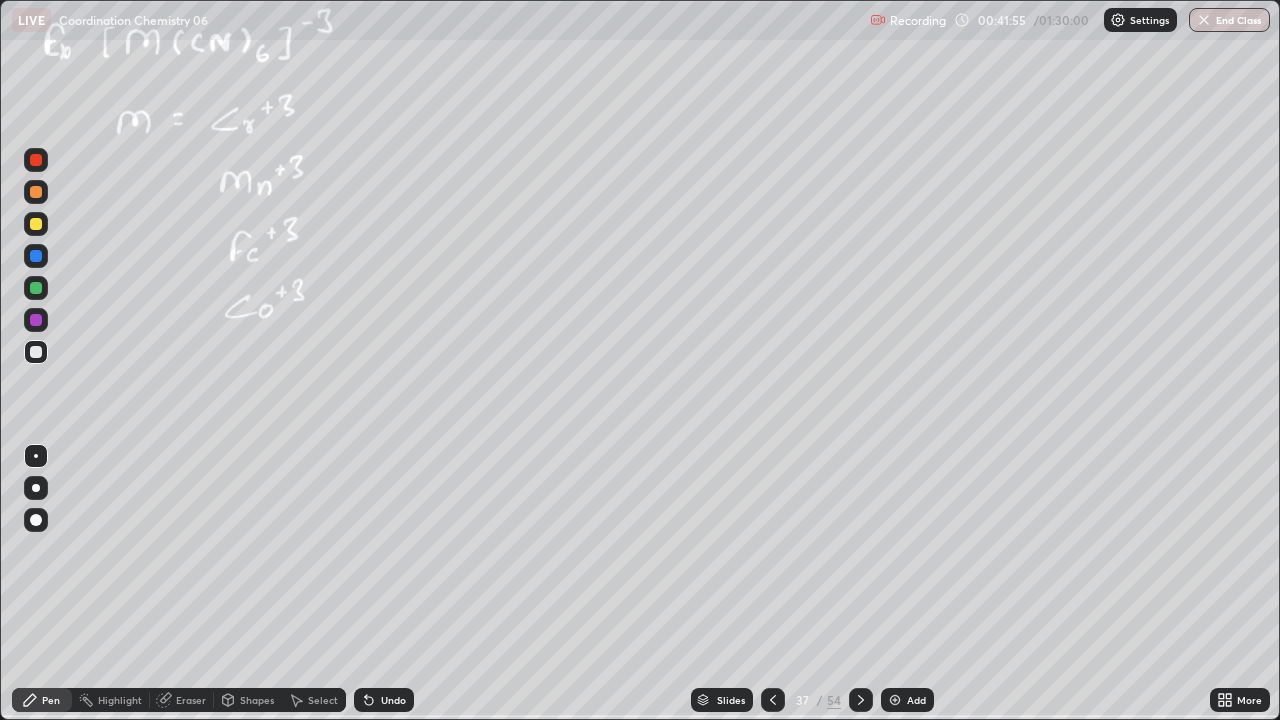 click 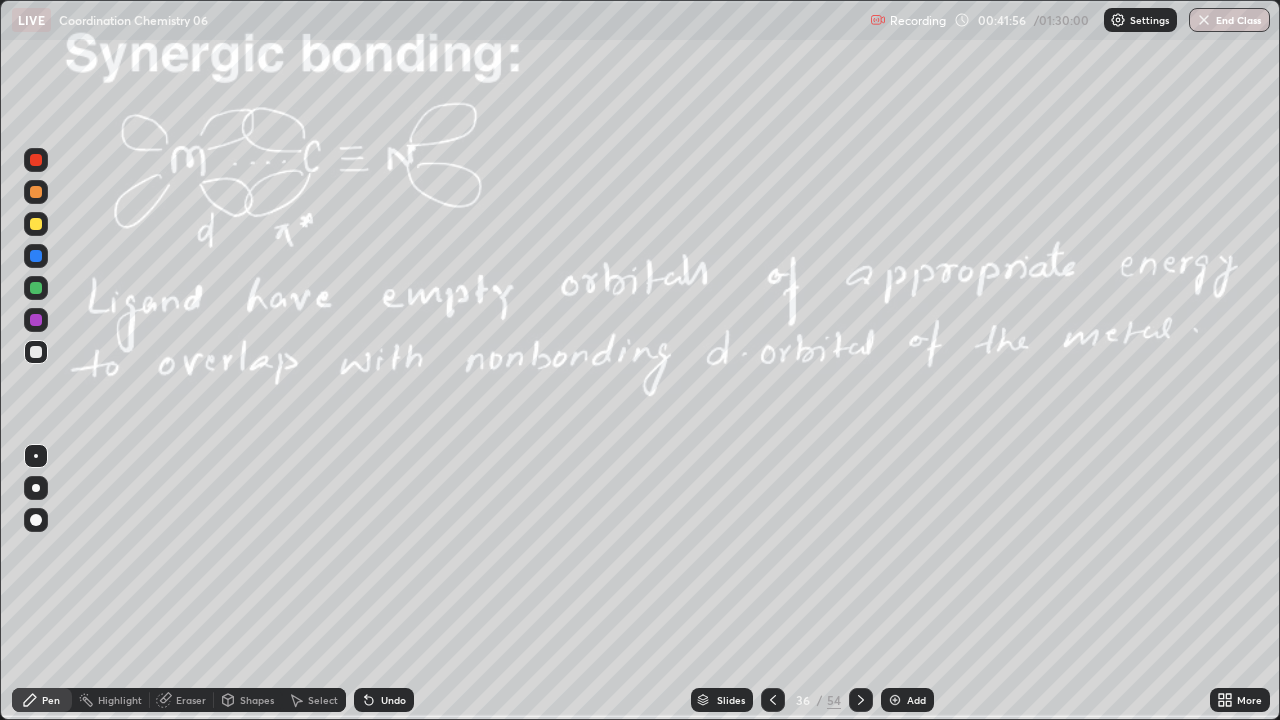 click 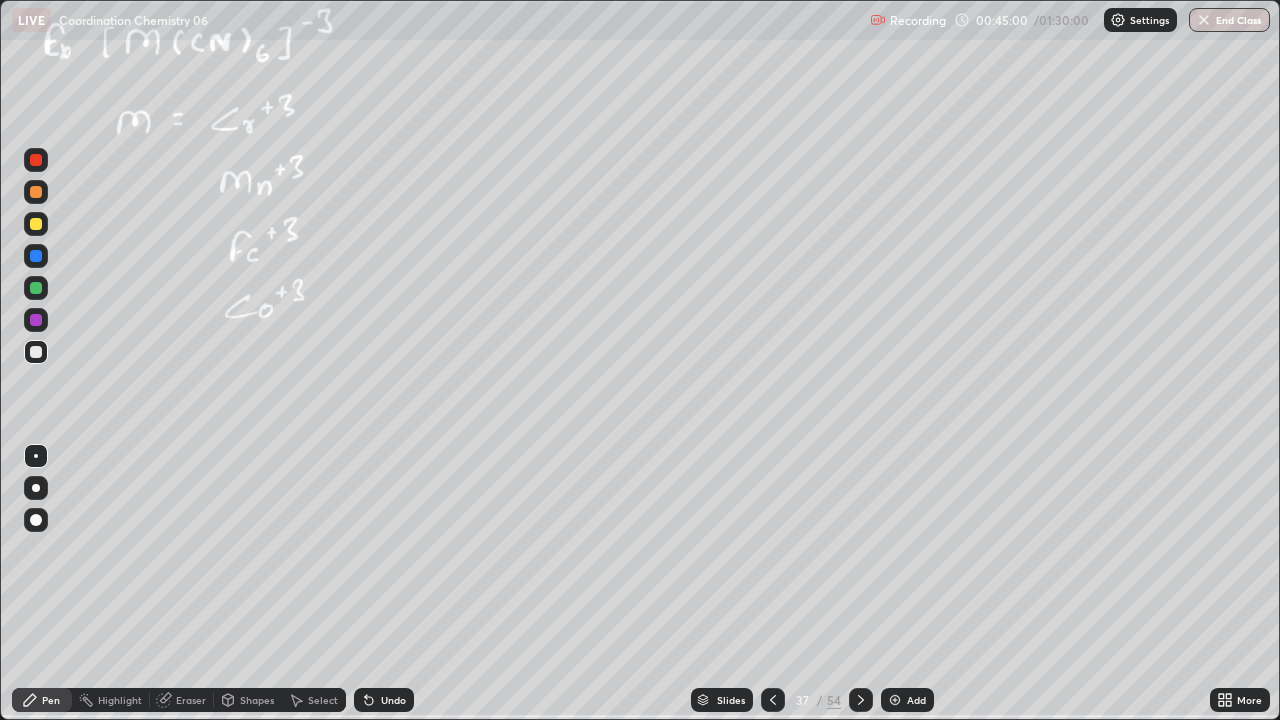 click on "Undo" at bounding box center (393, 700) 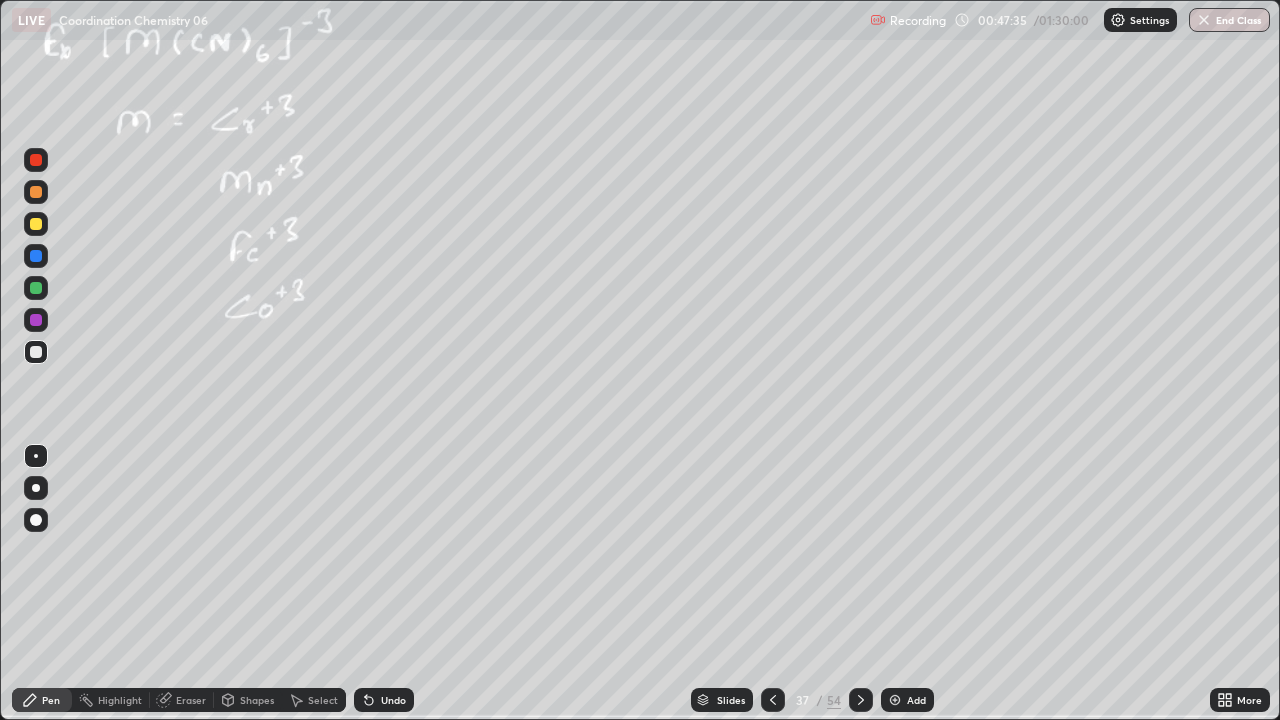 click 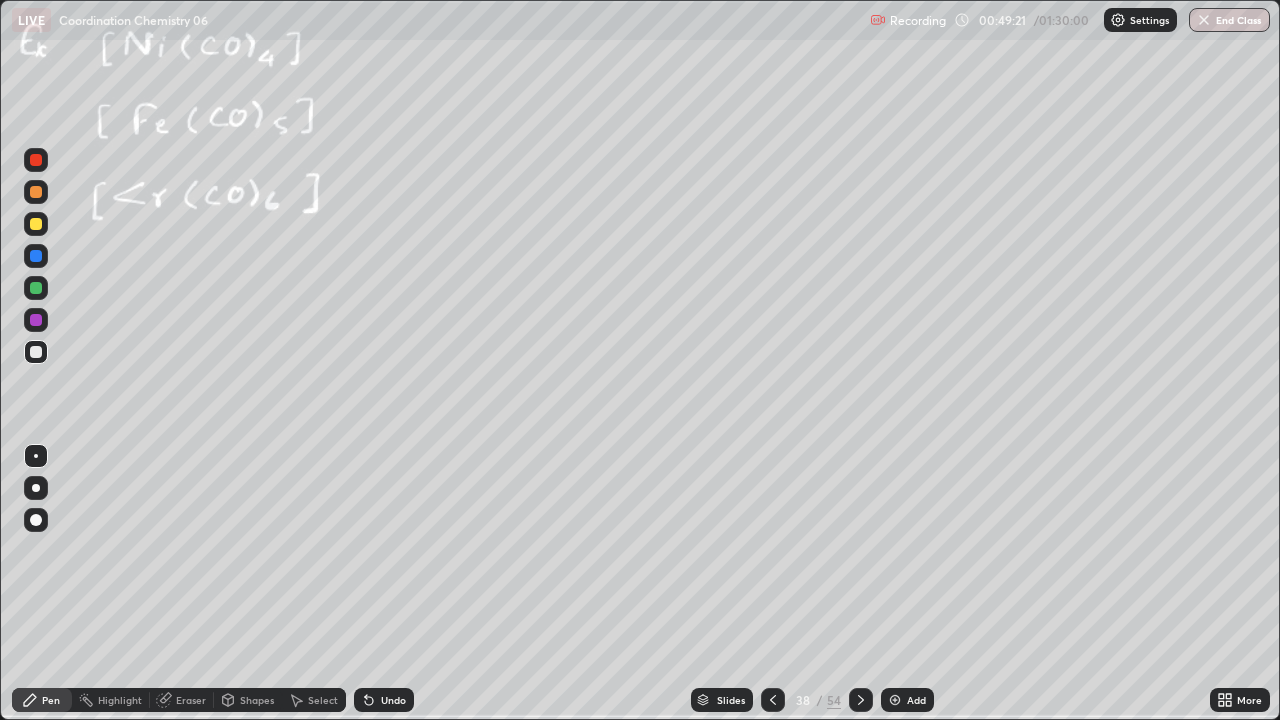 click 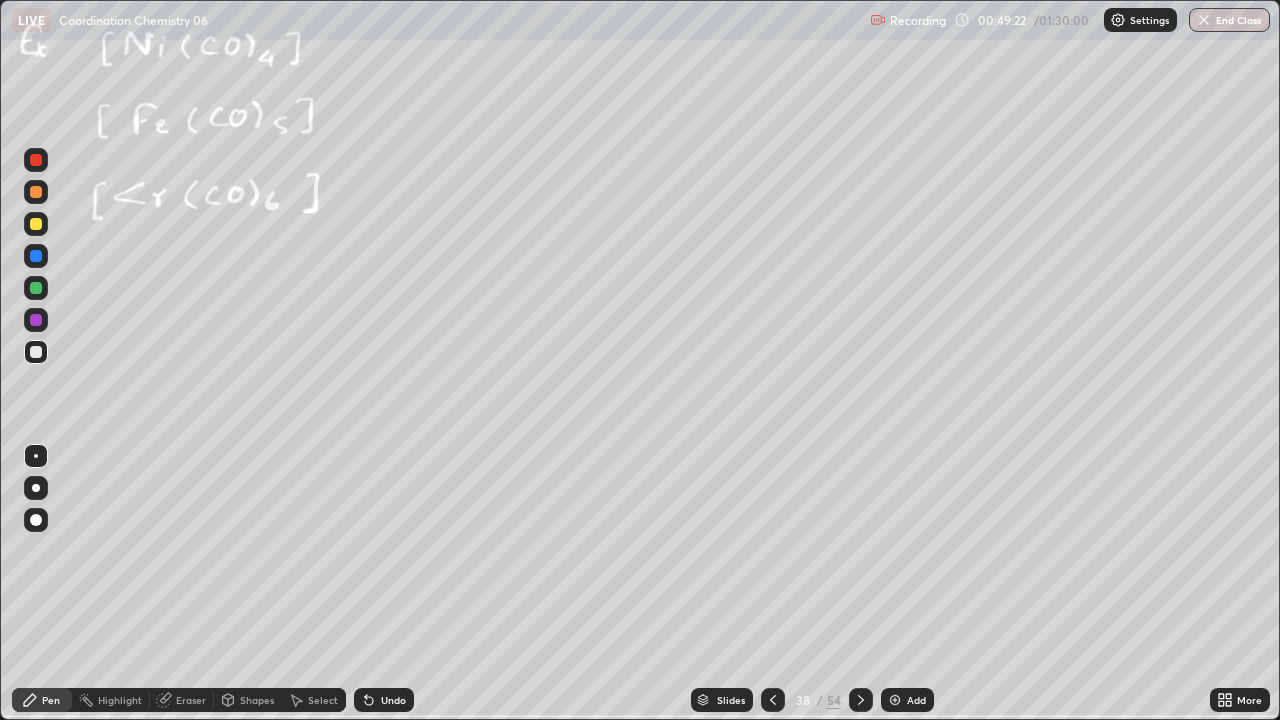 click on "Undo" at bounding box center [380, 700] 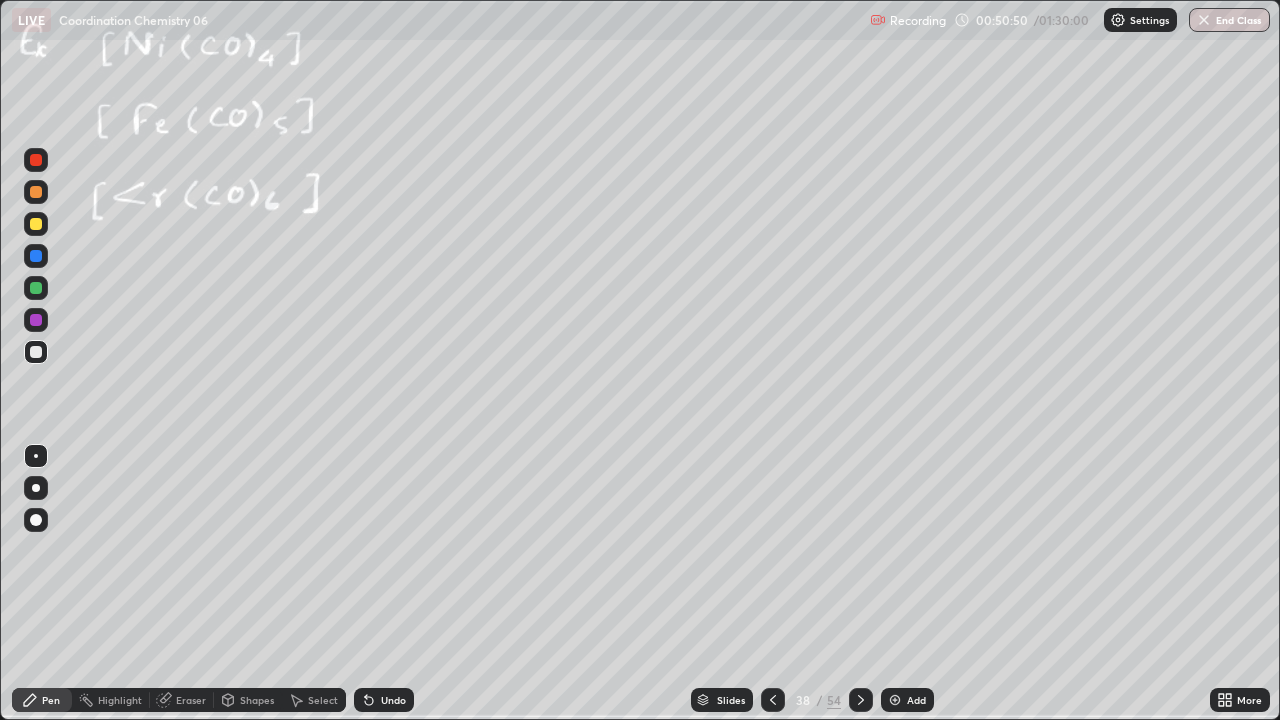 click on "Undo" at bounding box center [384, 700] 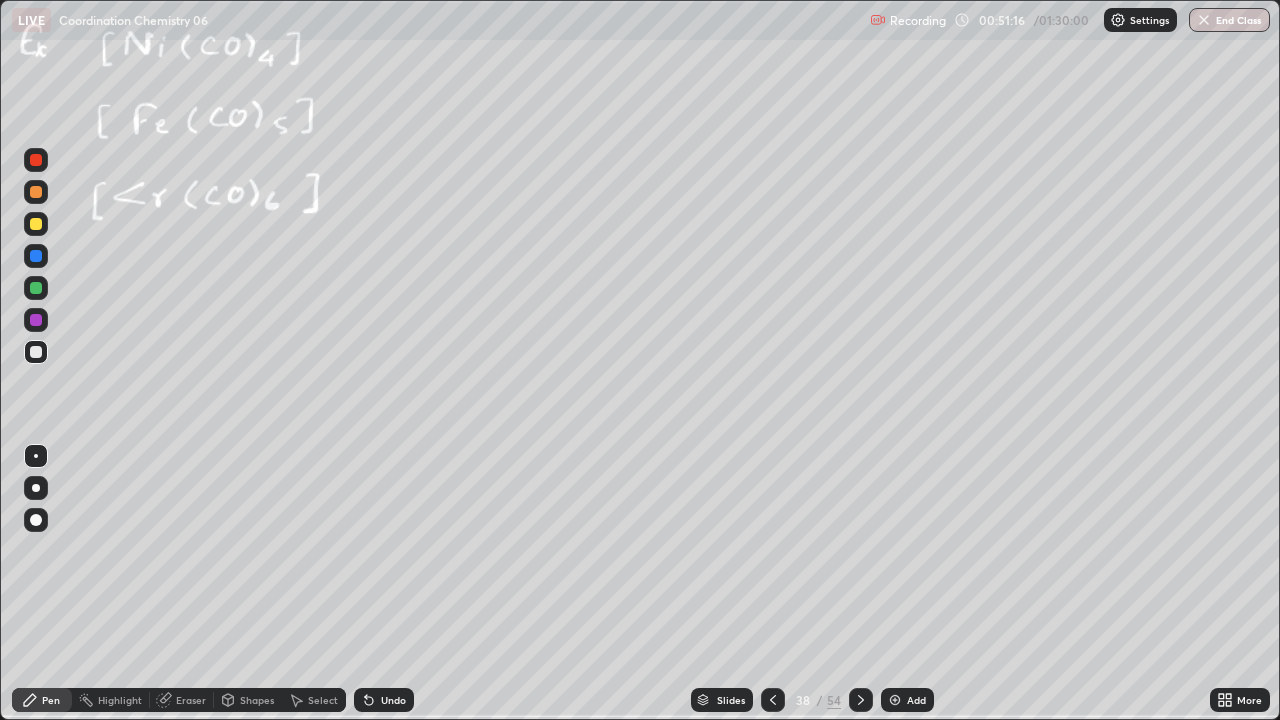 click at bounding box center (36, 288) 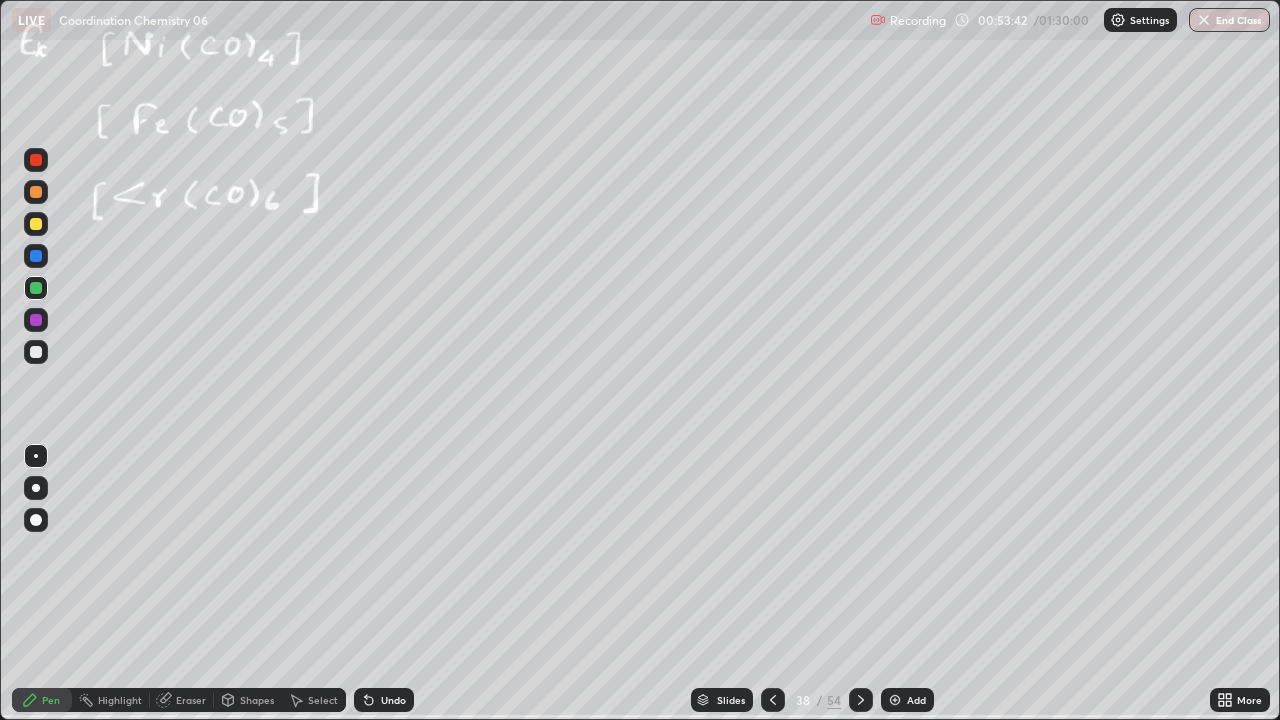 click 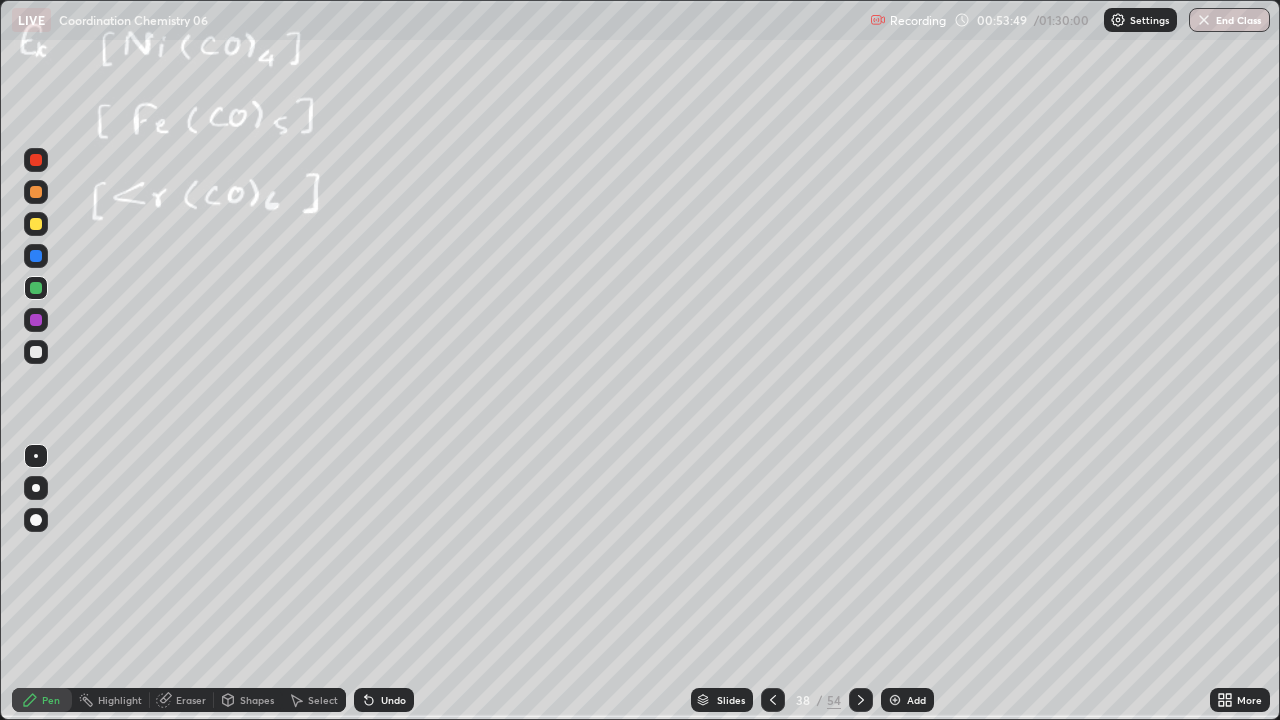 click at bounding box center [36, 352] 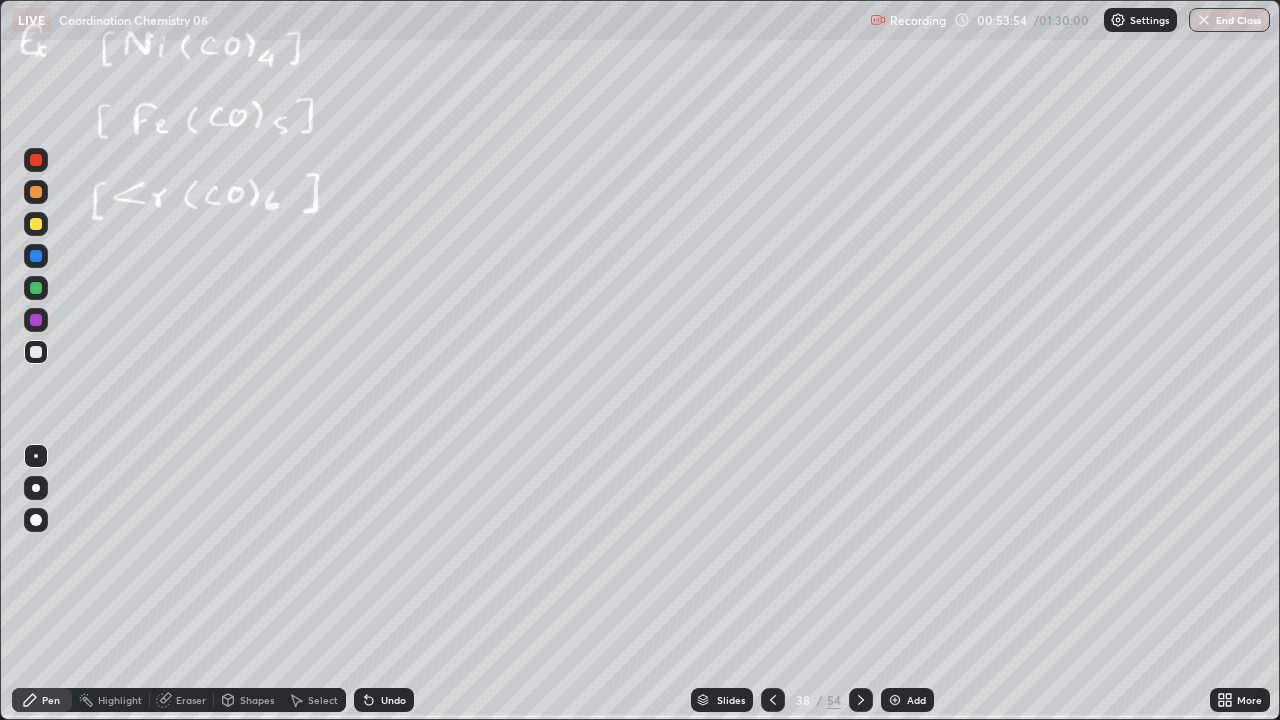 click 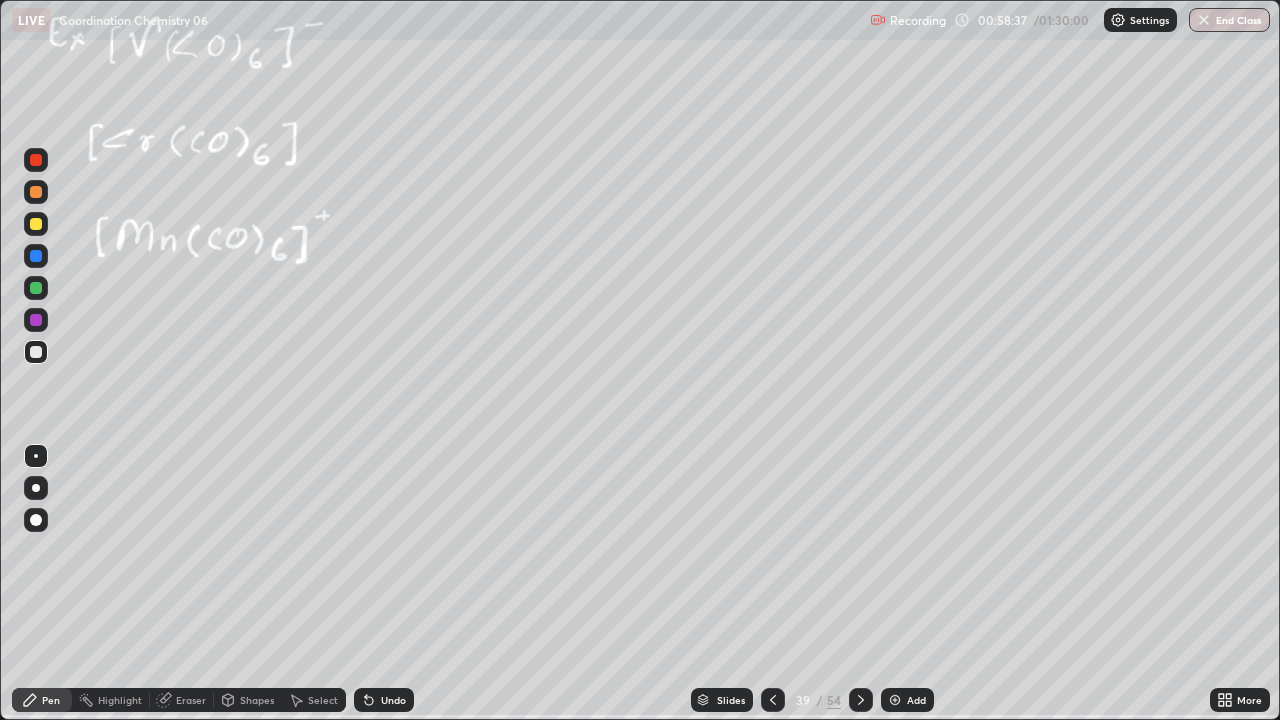 click 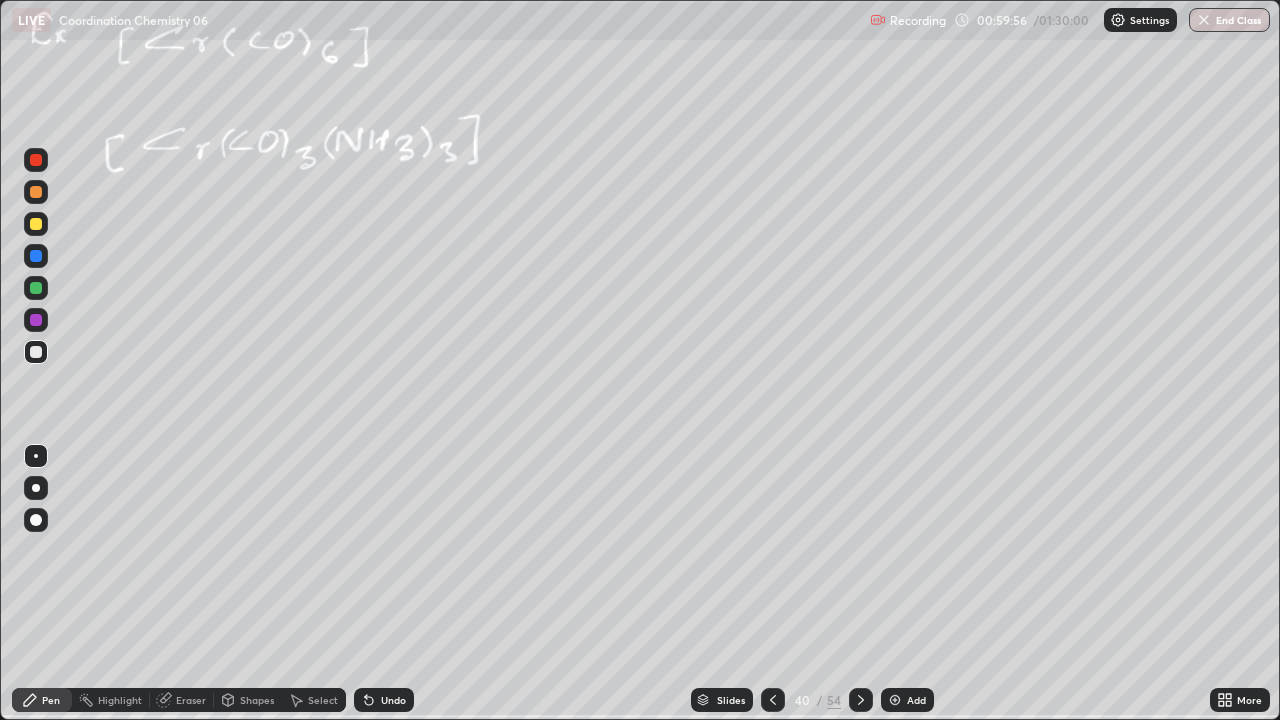click at bounding box center (36, 352) 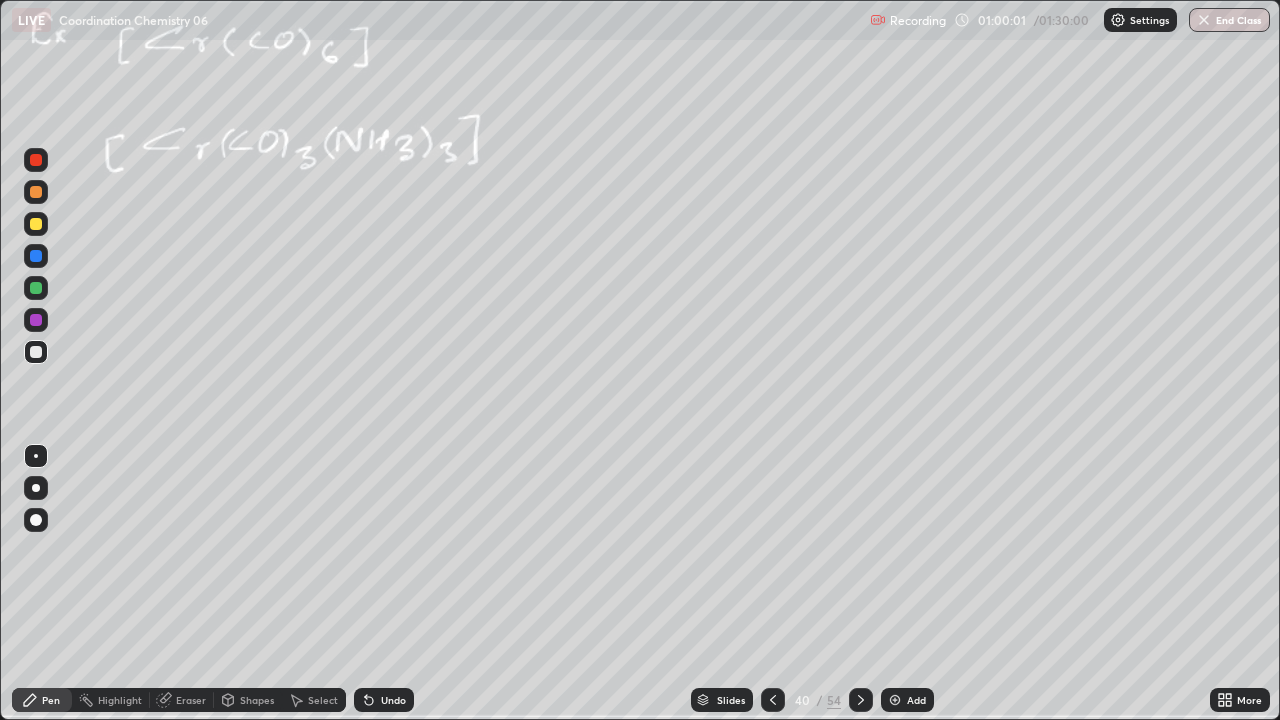 click on "Eraser" at bounding box center [191, 700] 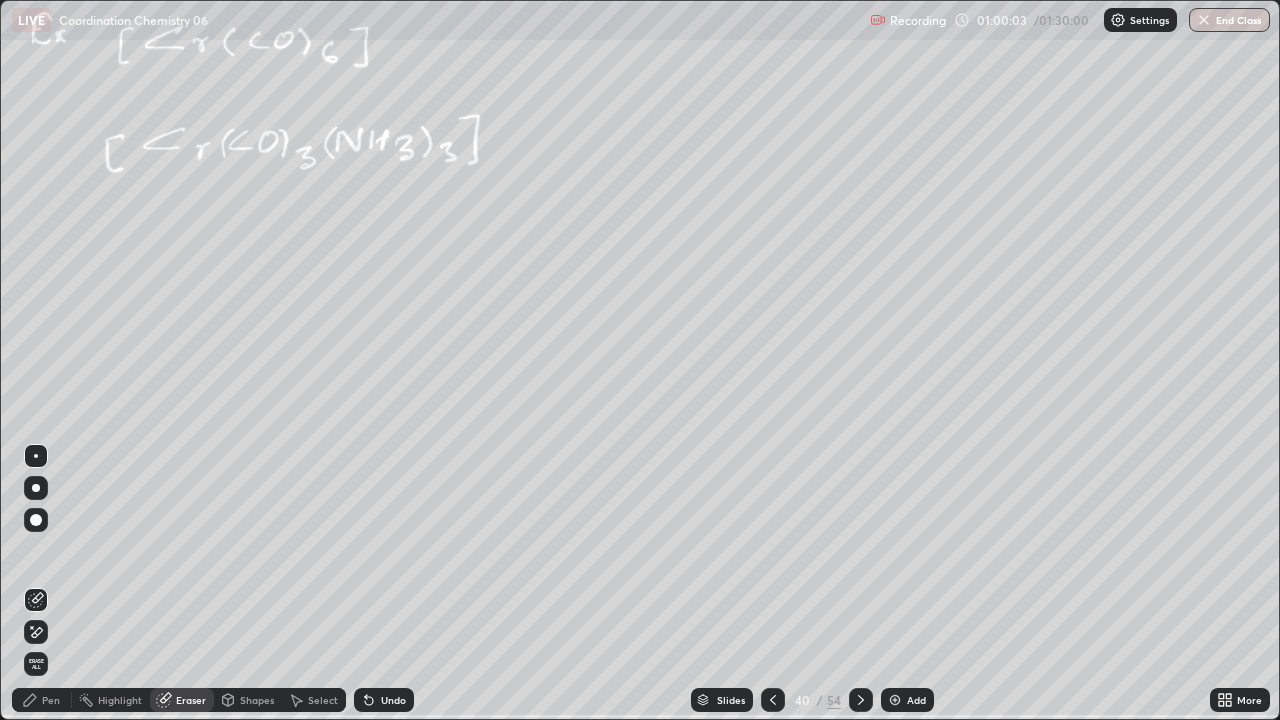 click on "Pen" at bounding box center (51, 700) 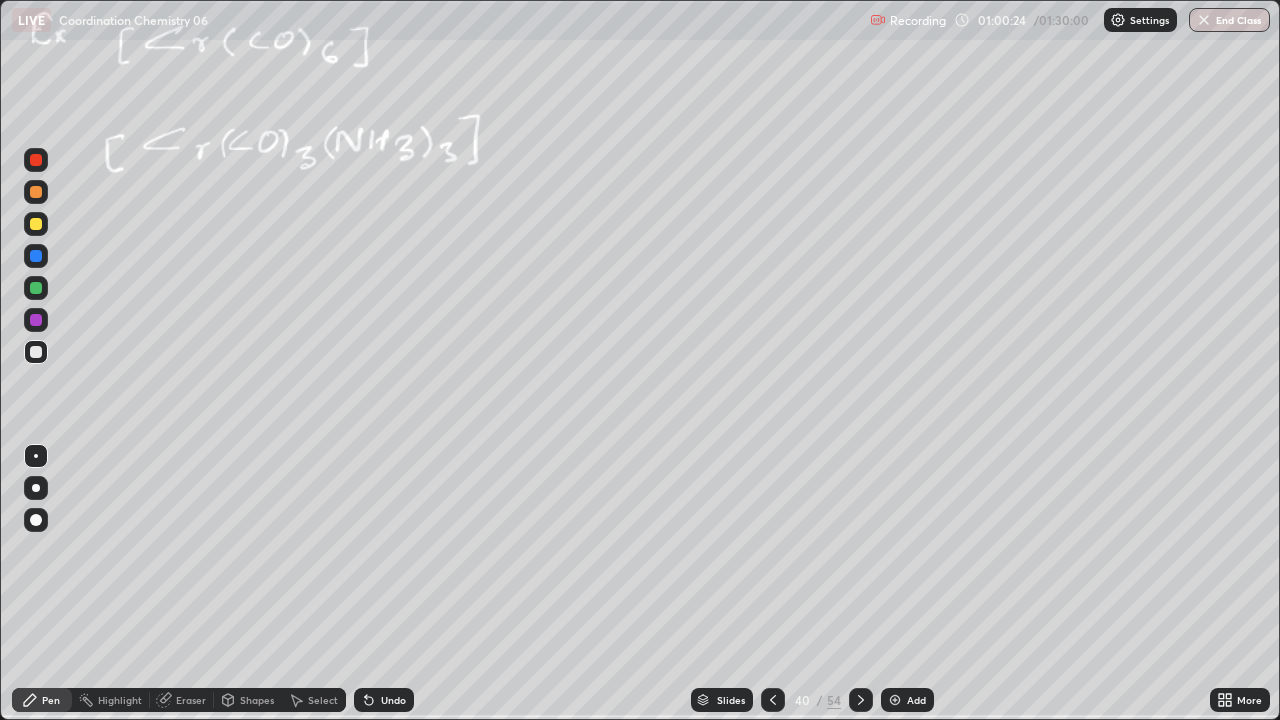 click 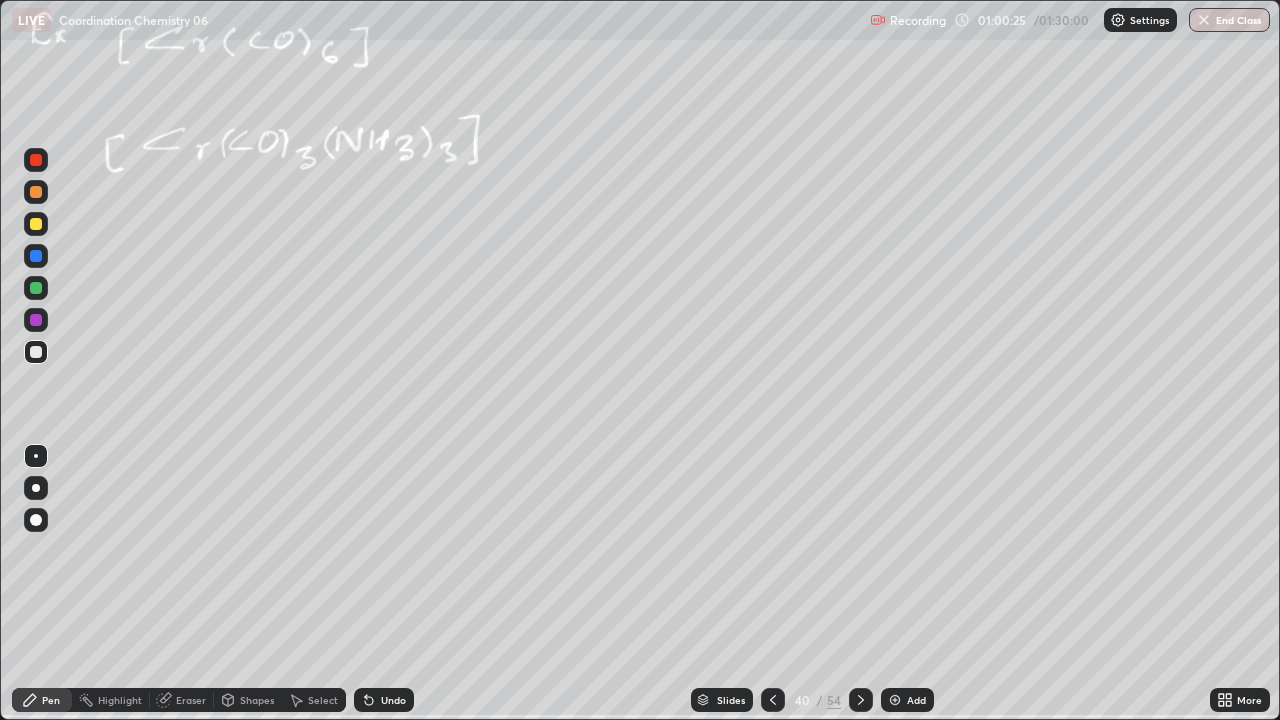 click 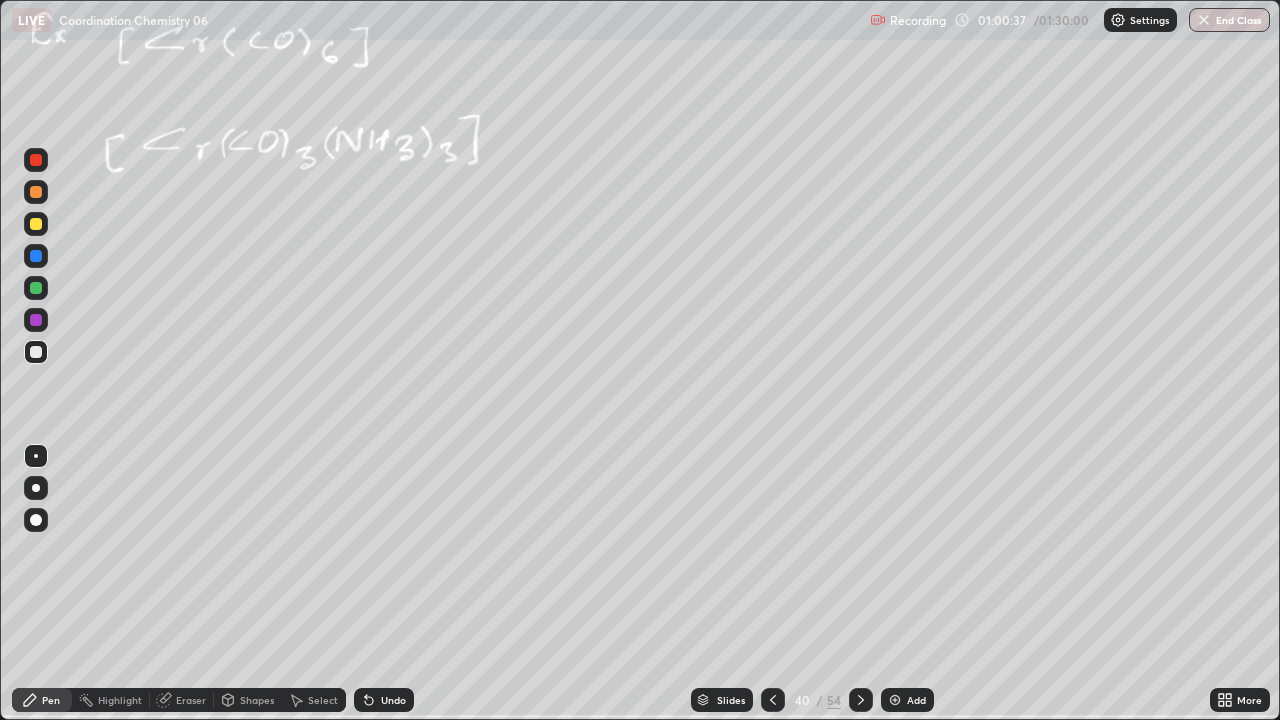 click at bounding box center [36, 320] 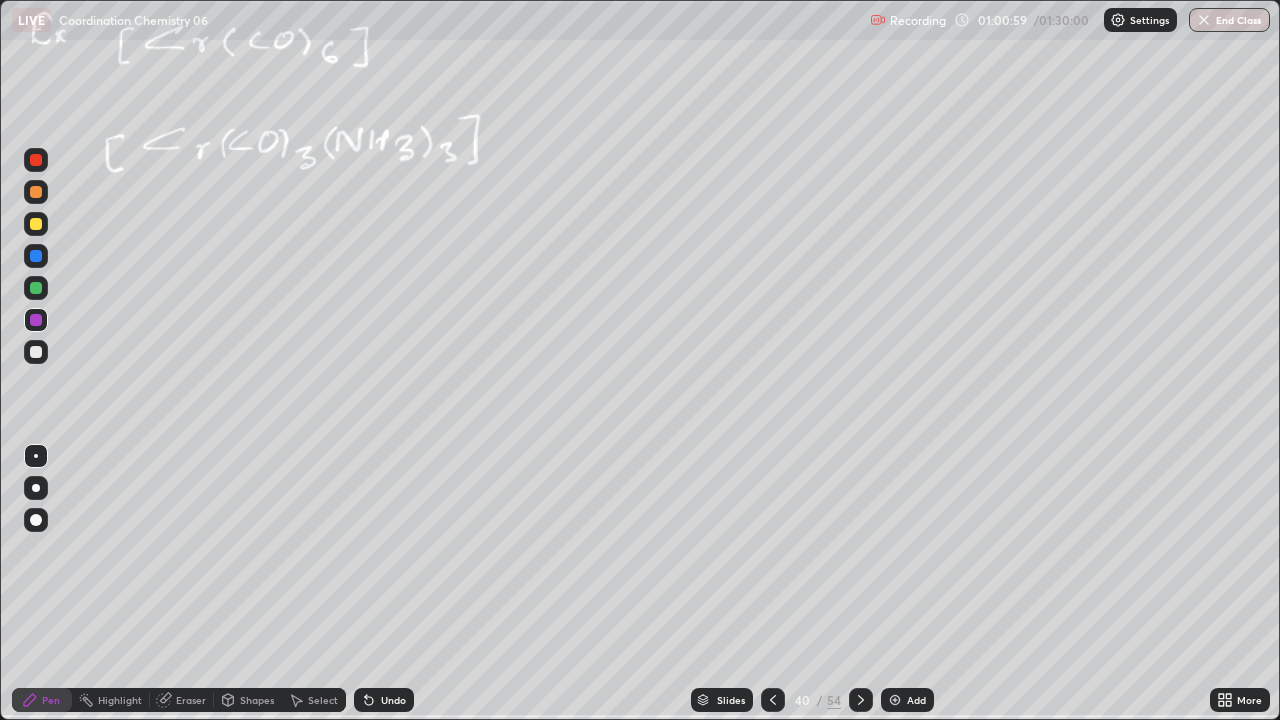 click at bounding box center (36, 352) 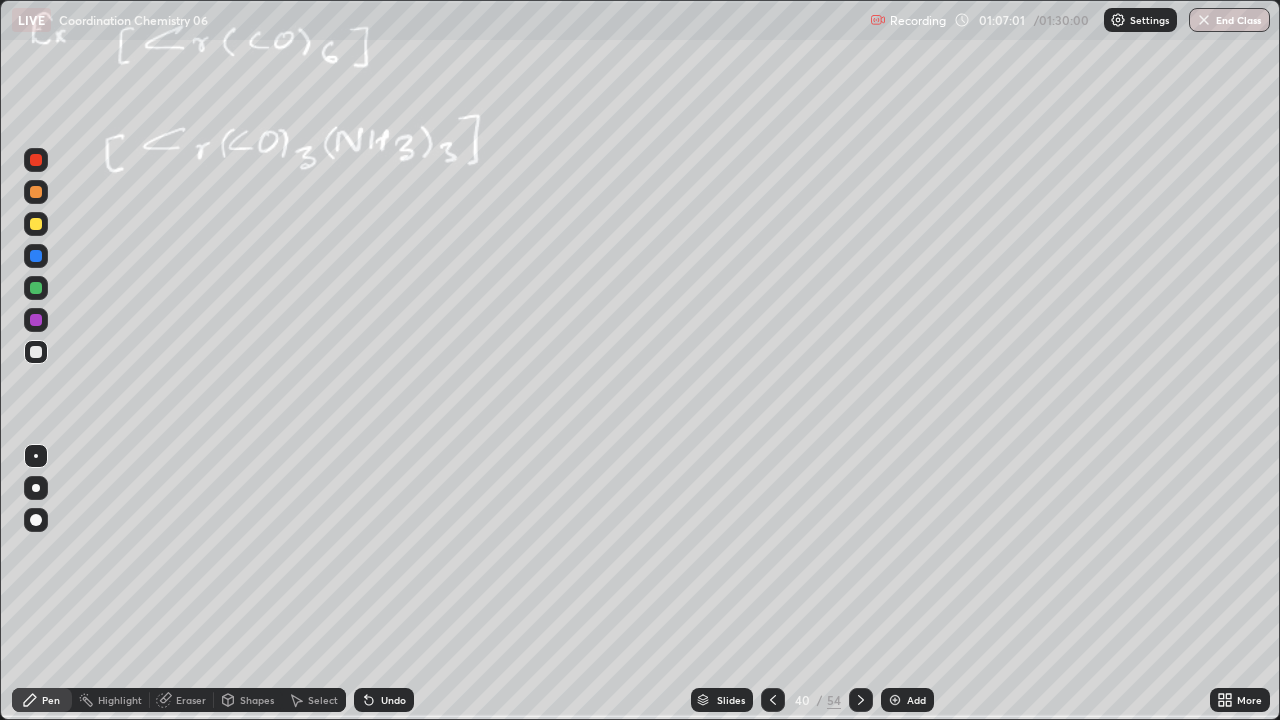 click 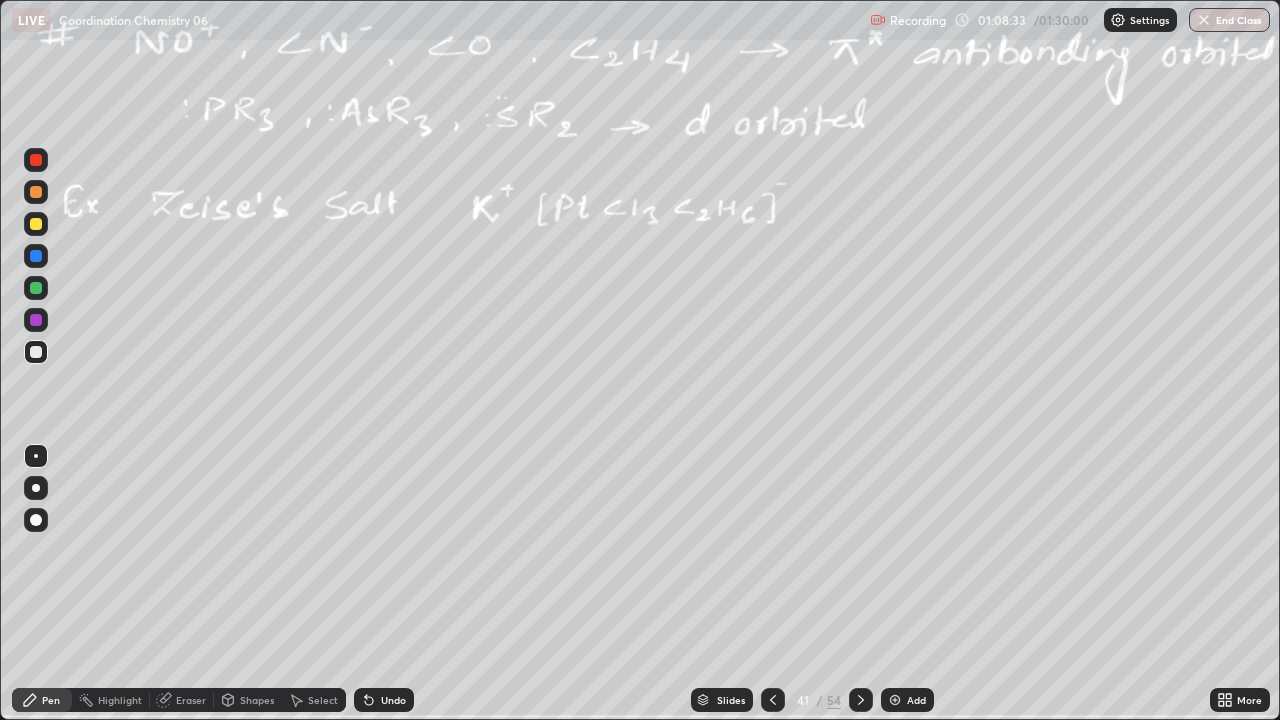 click on "Undo" at bounding box center (393, 700) 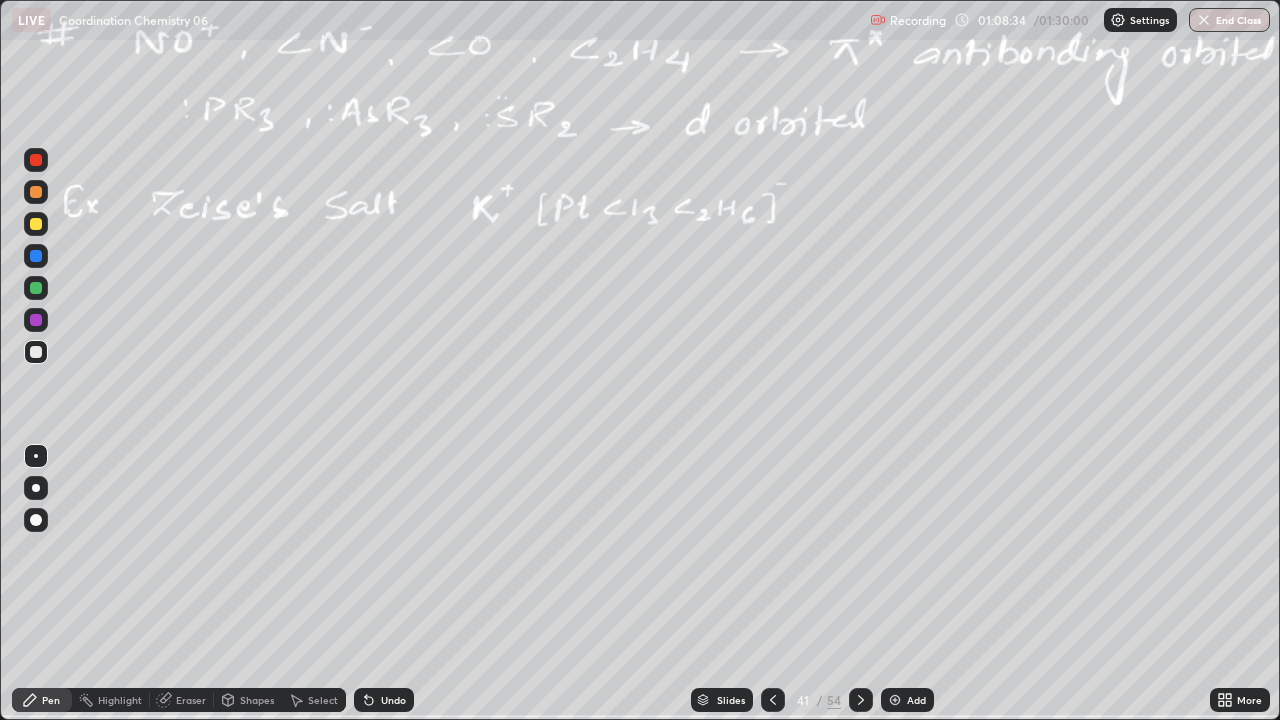 click on "Undo" at bounding box center (384, 700) 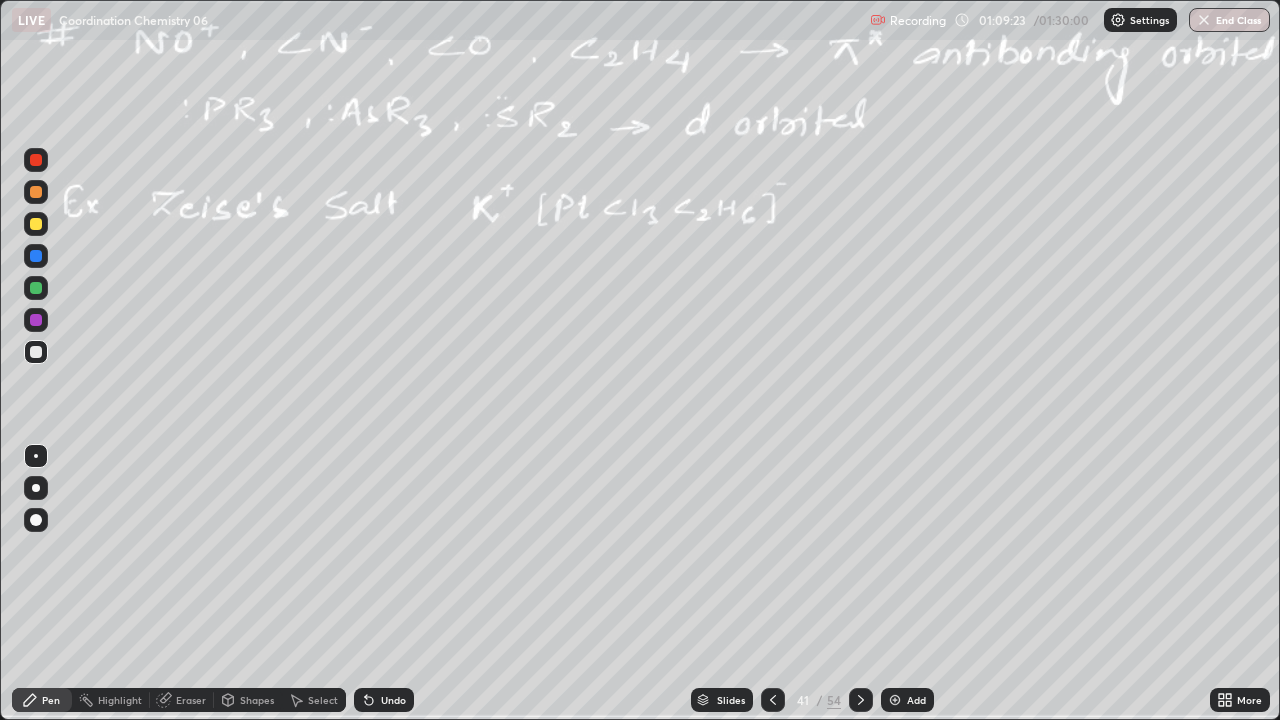 click at bounding box center [36, 352] 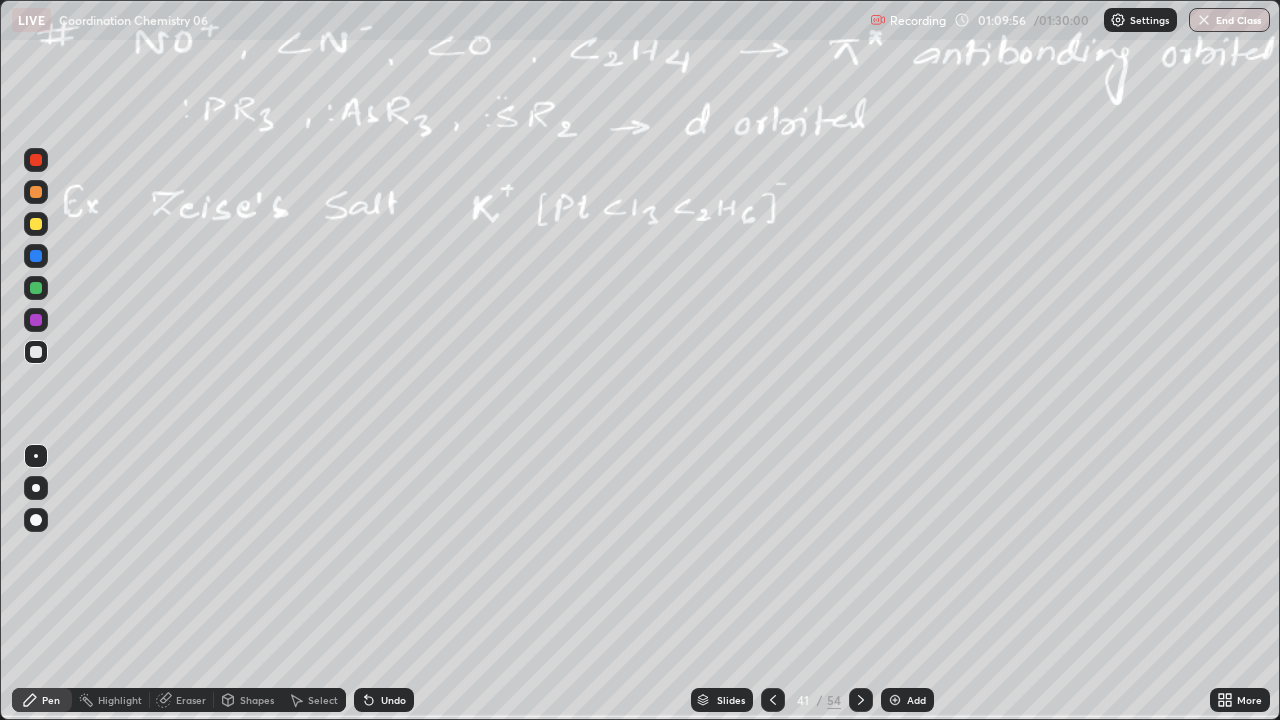 click on "Undo" at bounding box center [393, 700] 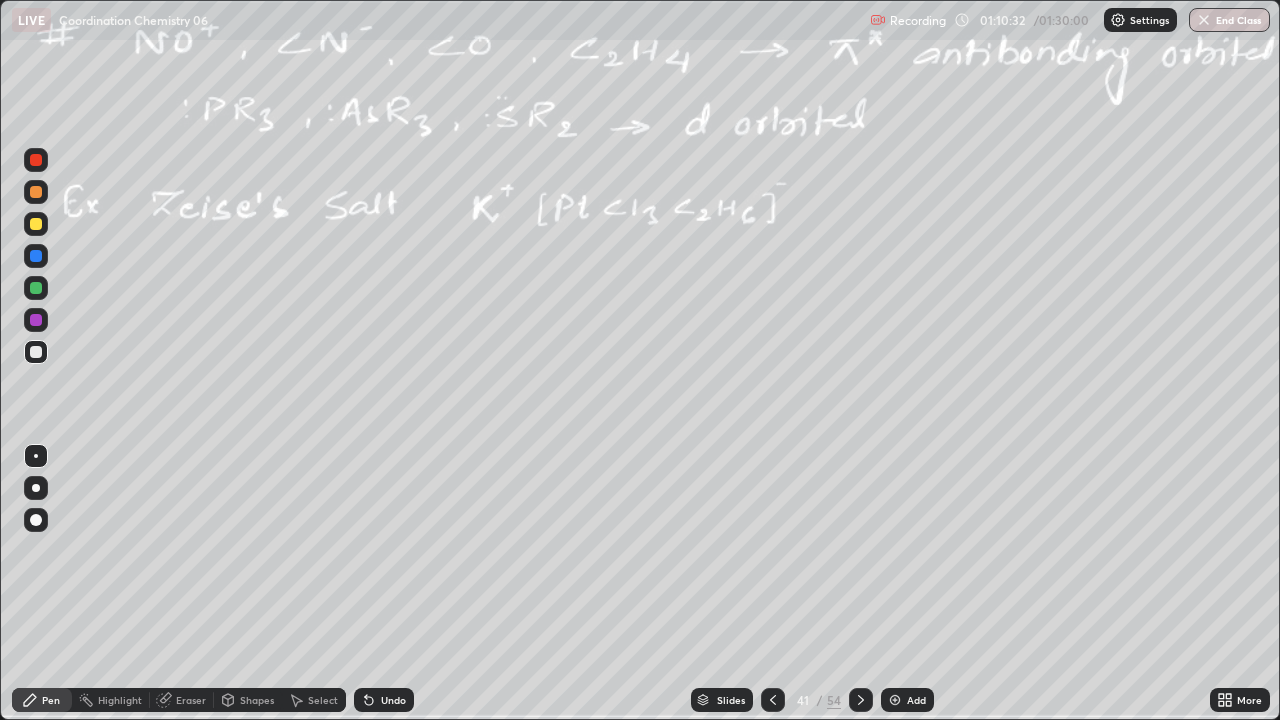 click at bounding box center (36, 160) 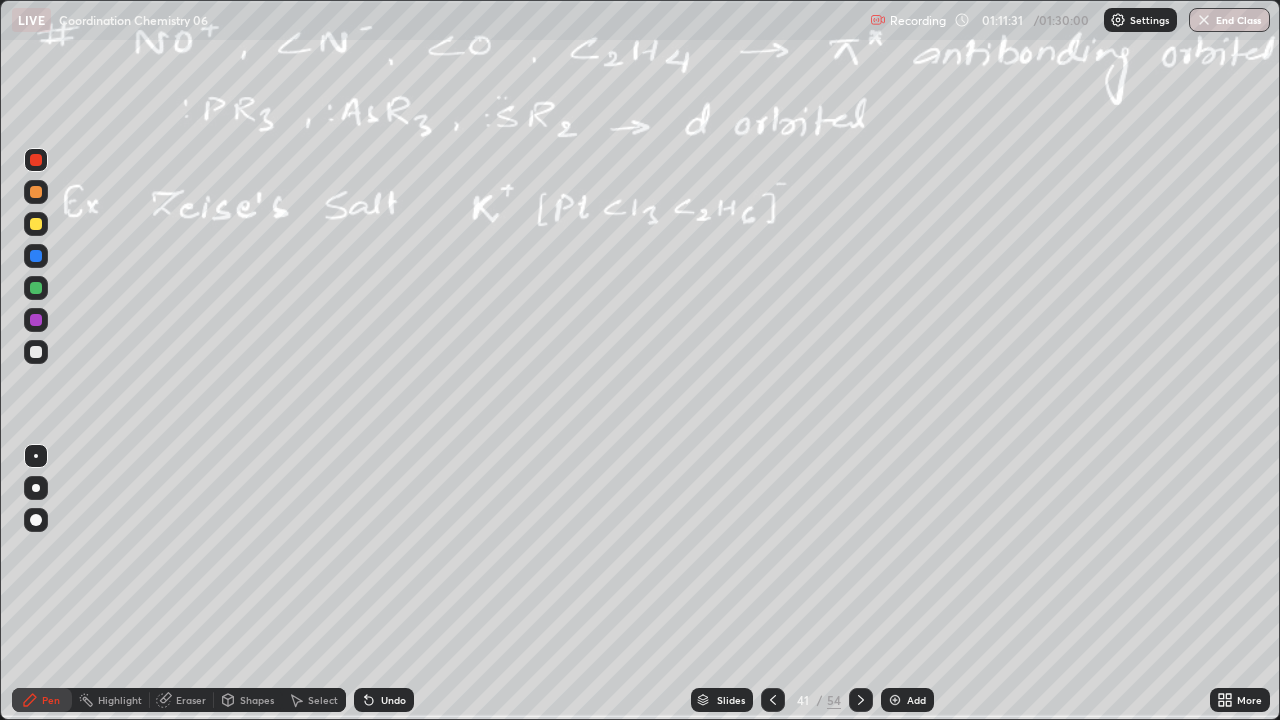 click at bounding box center (861, 700) 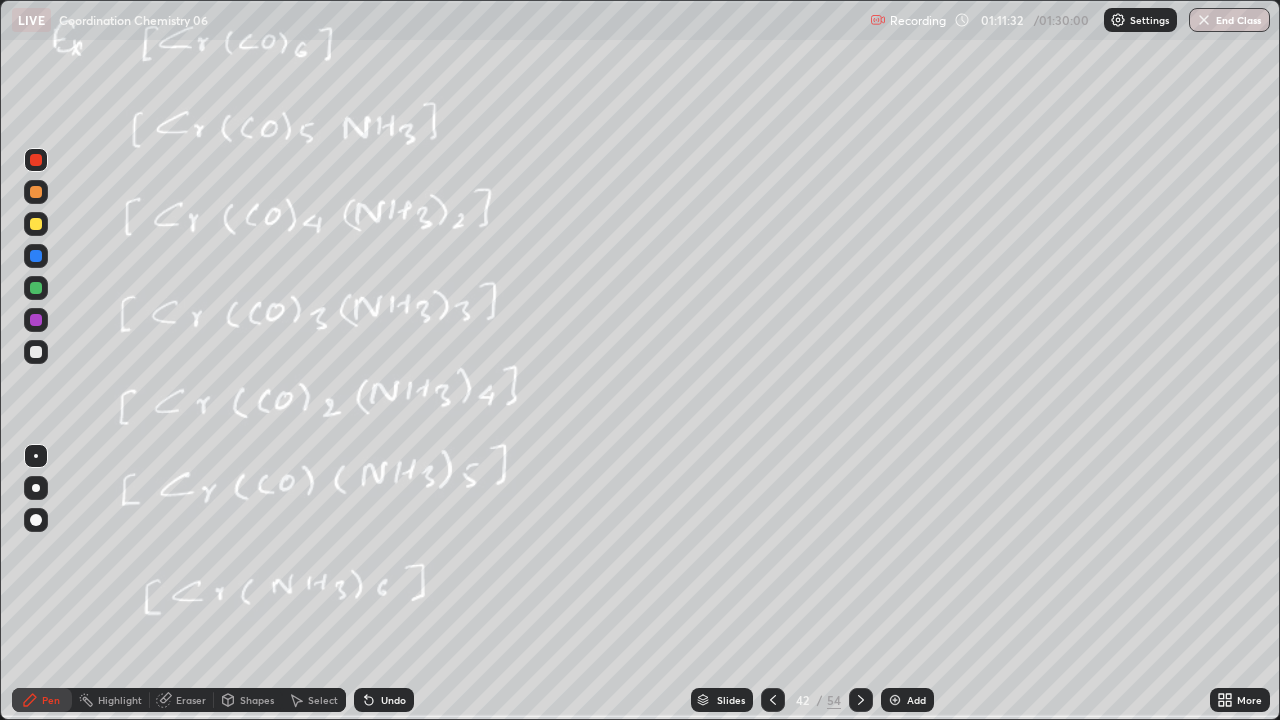 click 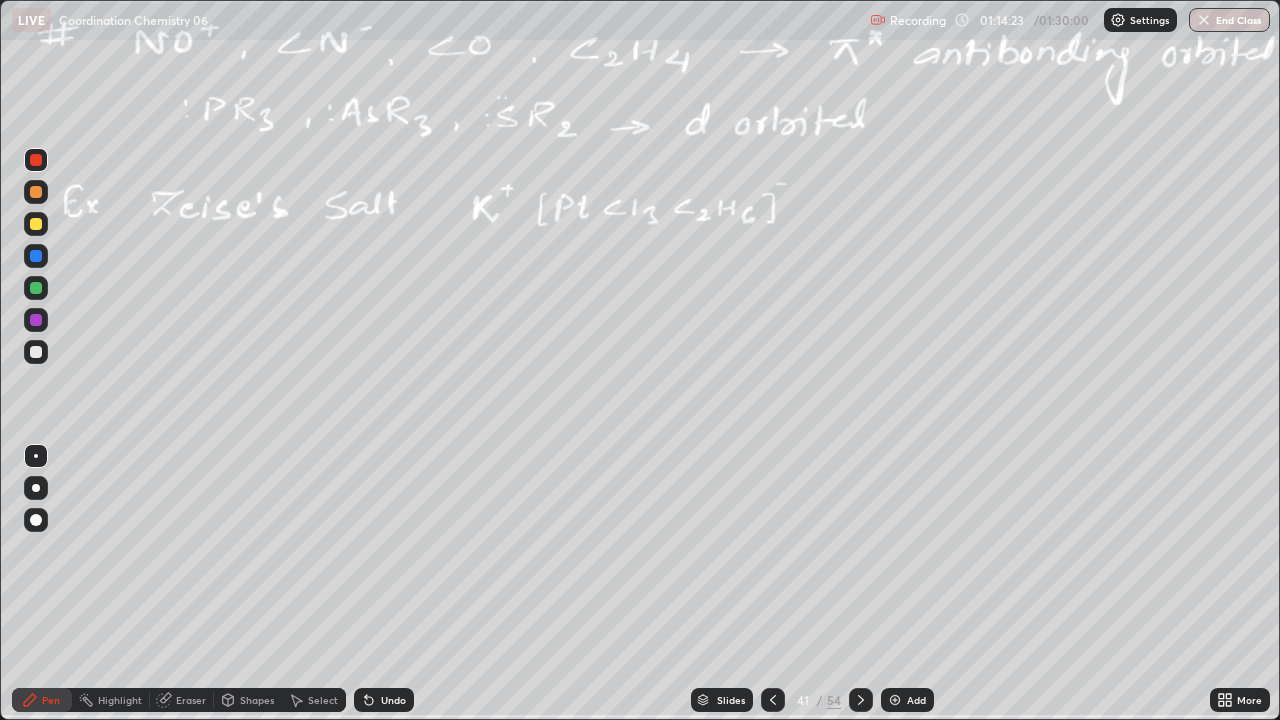 click 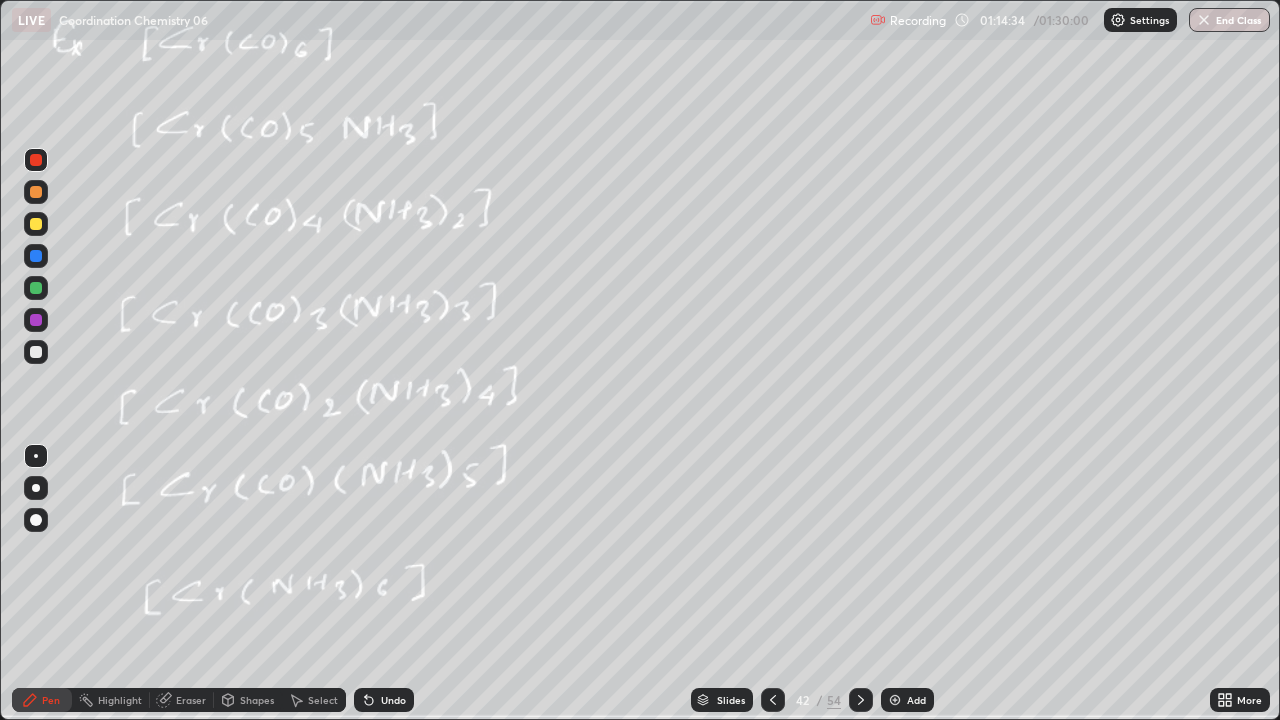 click at bounding box center (36, 288) 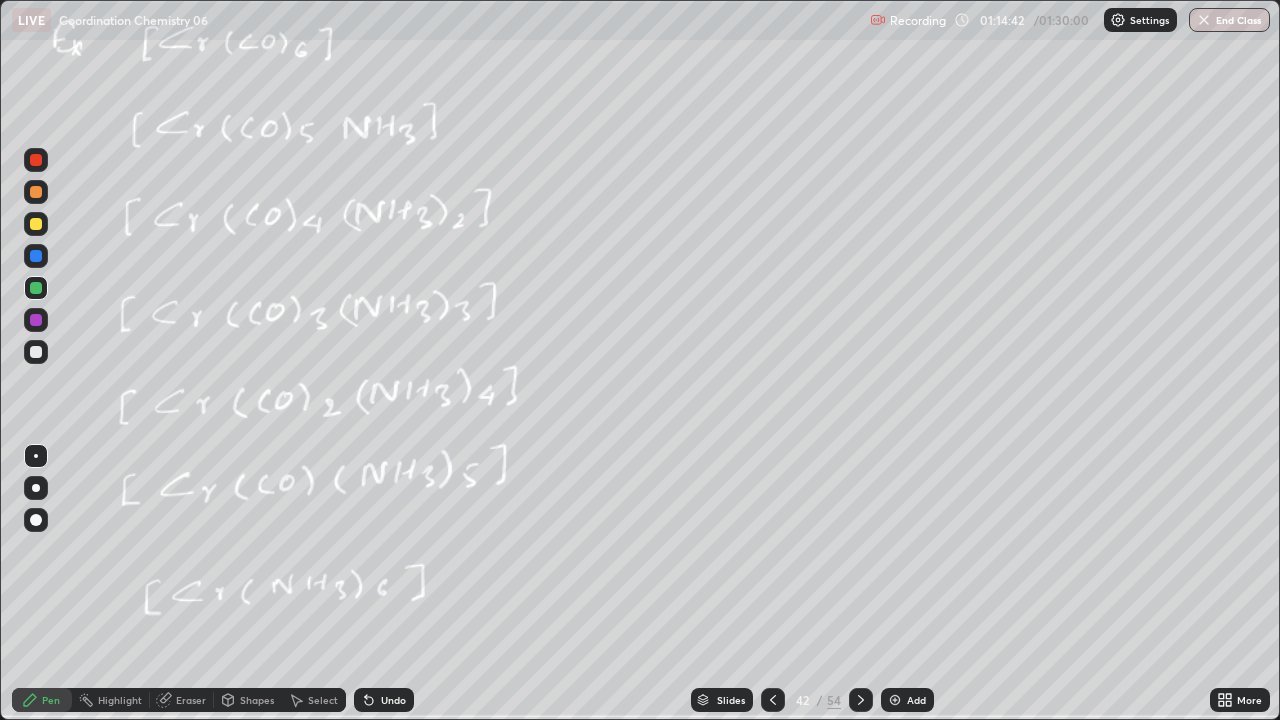 click at bounding box center [36, 288] 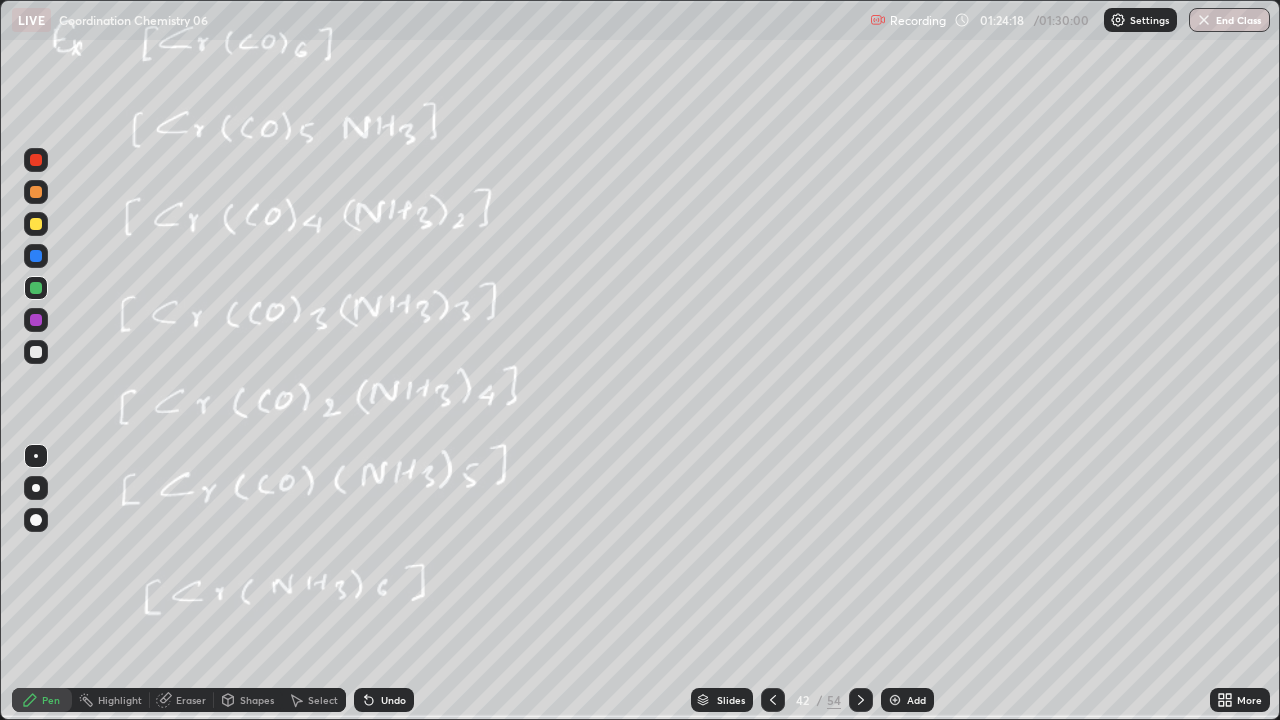 click on "End Class" at bounding box center (1229, 20) 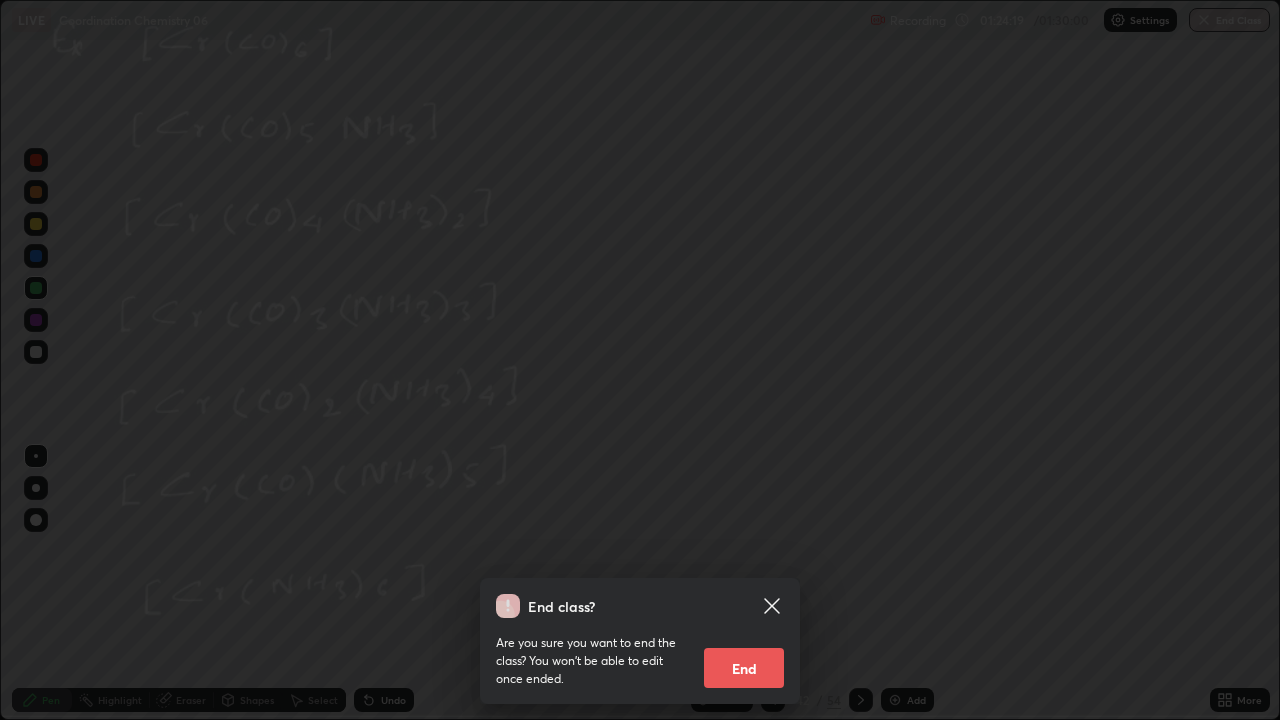 click on "End" at bounding box center (744, 668) 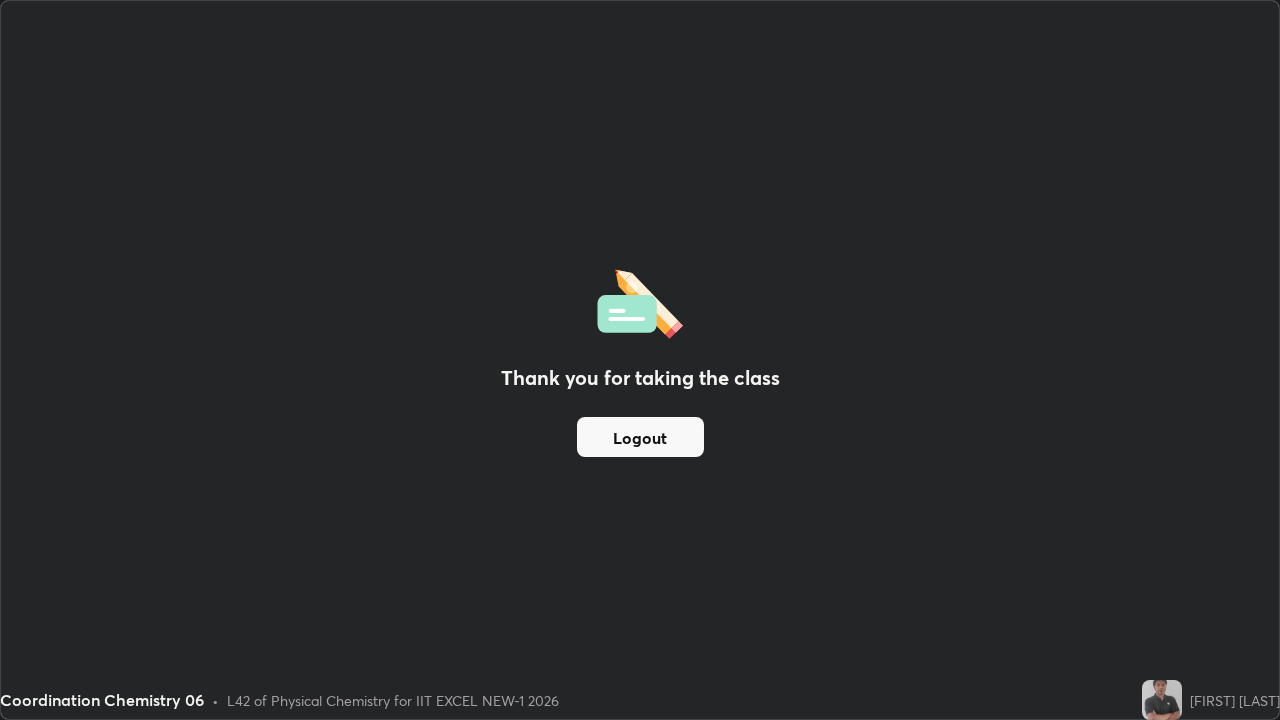 click on "Logout" at bounding box center [640, 437] 